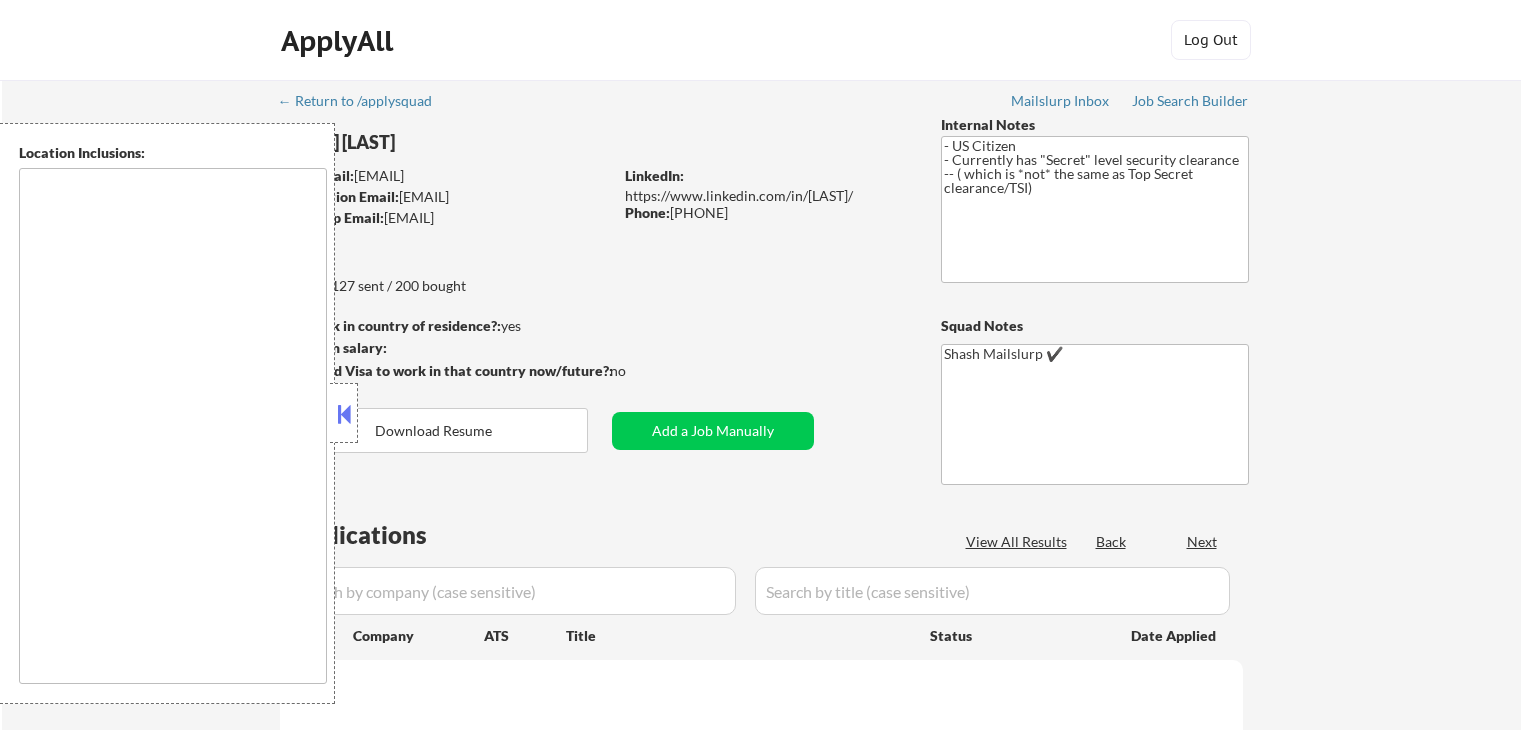 scroll, scrollTop: 0, scrollLeft: 0, axis: both 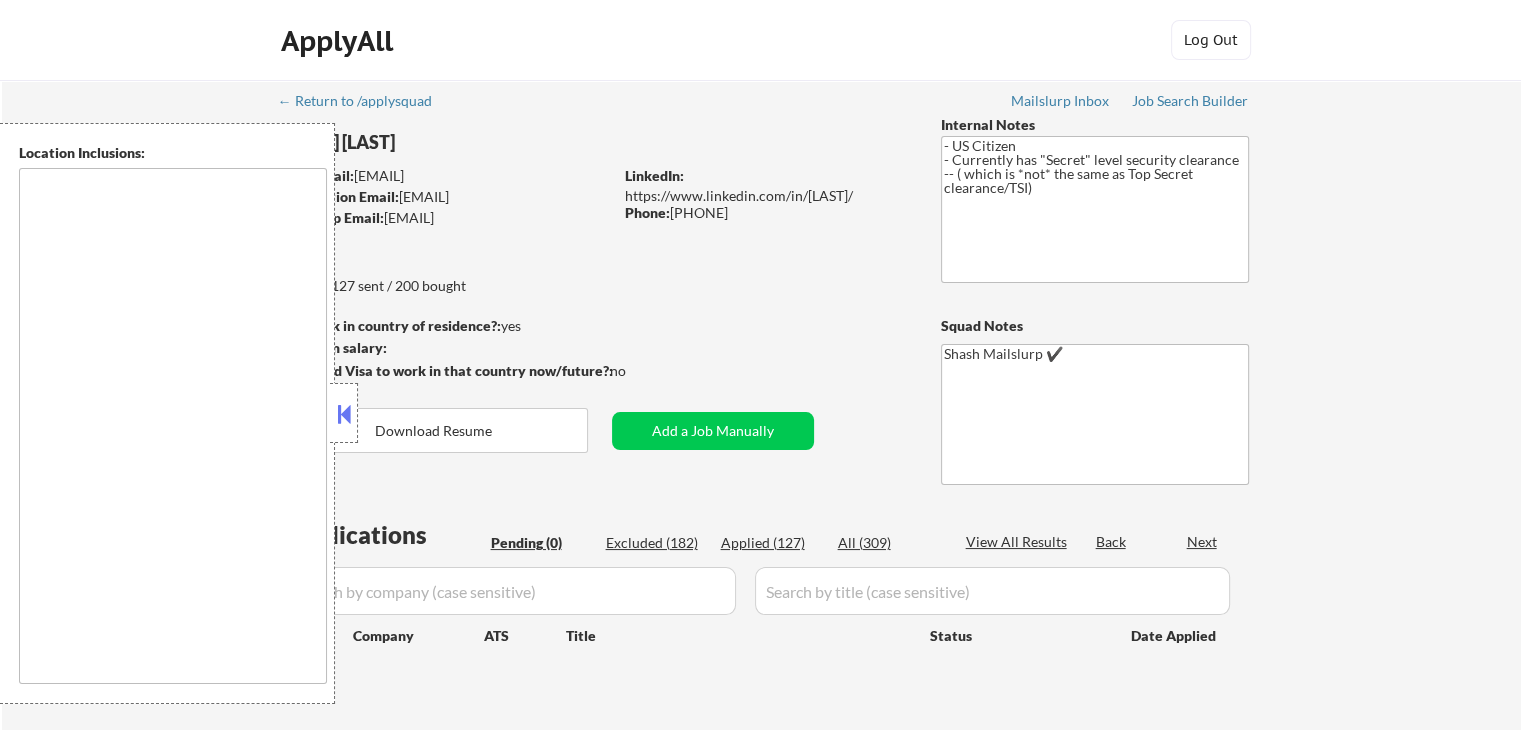 type on "Cambridge, [STATE]   Somerville, [STATE]   Brookline, [STATE]   Newton, [STATE]   Quincy, [STATE]   Medford, [STATE]   Malden, [STATE]   Waltham, [STATE]   Everett, [STATE]   Chelsea, [STATE]   Watertown, [STATE]   Revere, [STATE]   Arlington, [STATE]   Belmont, [STATE]   Winthrop, [STATE]   Milton, [STATE]   Needham, [STATE]   Dedham, [STATE]   Lexington, [STATE]   Woburn, [STATE]   Braintree, [STATE]   Norwood, [STATE]   Wakefield, [STATE]   Melrose, [STATE]   Stoneham, [STATE]   Burlington, [STATE]   Weymouth, [STATE]   Randolph, [STATE]   Saugus, [STATE]   Lynn, [STATE]   Wellesley Hills, [STATE]   Natick, [STATE]   Weston, [STATE]   Dover, [STATE]   Wayland, [STATE]   Framingham, [STATE]   Westwood, [STATE]   Medfield, [STATE]   Lincoln, [STATE]   Sudbury, [STATE]   Boston, [STATE]   Canton, [STATE]   Sharon, [STATE]   Walpole, [STATE]   Holliston, [STATE]   Ashland, [STATE]   Marlborough, [STATE]   Hudson, [STATE]   Concord, [STATE]   Acton, [STATE]   Maynard, [STATE]   Bedford, [STATE]   Winchester, [STATE]   Peabody, [STATE]   Salem, [STATE]   Beverly, [STATE]   Marblehead, [STATE]   Swampscott, [STATE]   Nahant, [STATE]   Lynnfield, [STATE]   Reading, [STATE]   North Reading, [STATE]   Wilmington, [STATE]   Tewksbury, [STATE]   Andover, [STATE]   North Andover, [STATE]   Lawrence, [STATE]   Methuen, [STATE]   Haverhill, [STATE]   Dracu..." 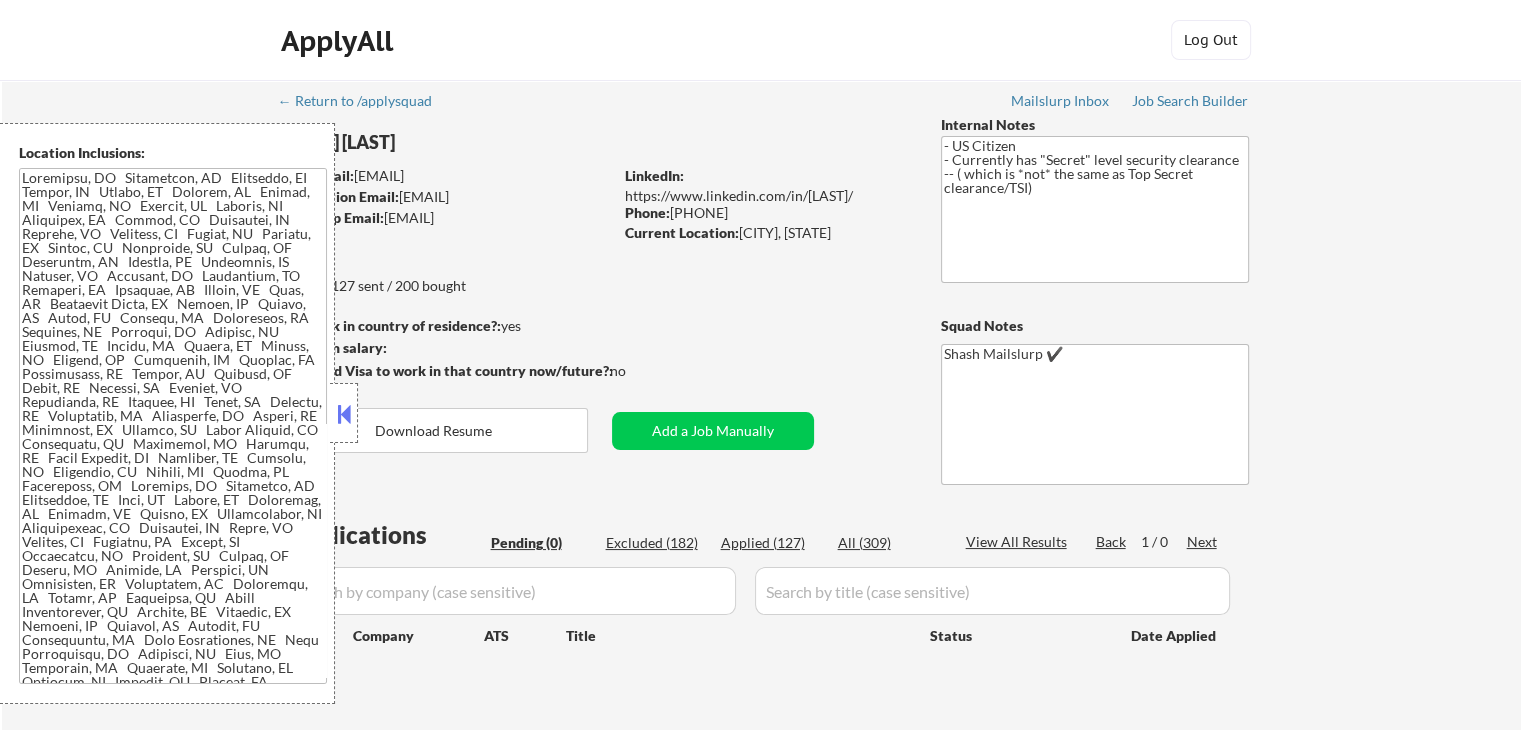 click at bounding box center (344, 414) 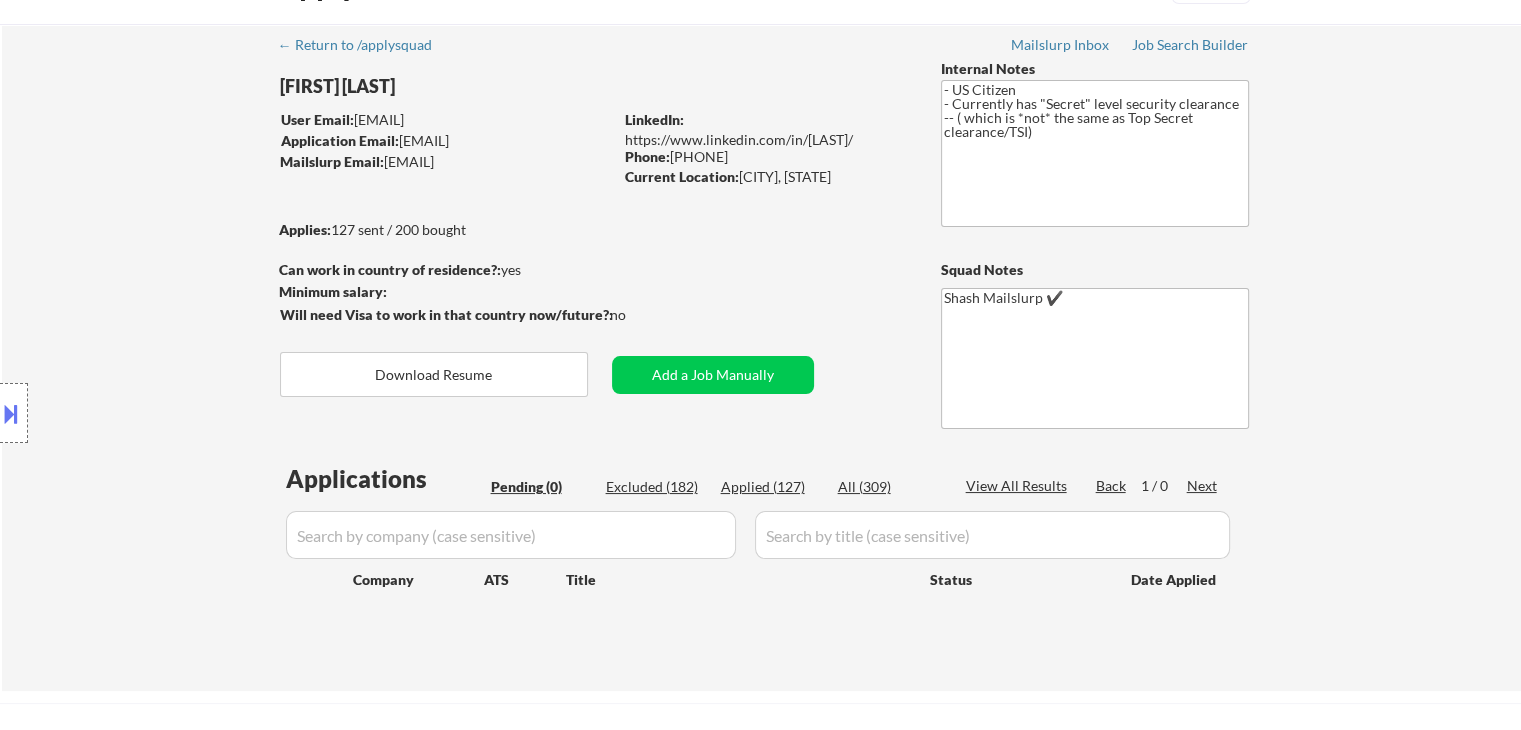 scroll, scrollTop: 100, scrollLeft: 0, axis: vertical 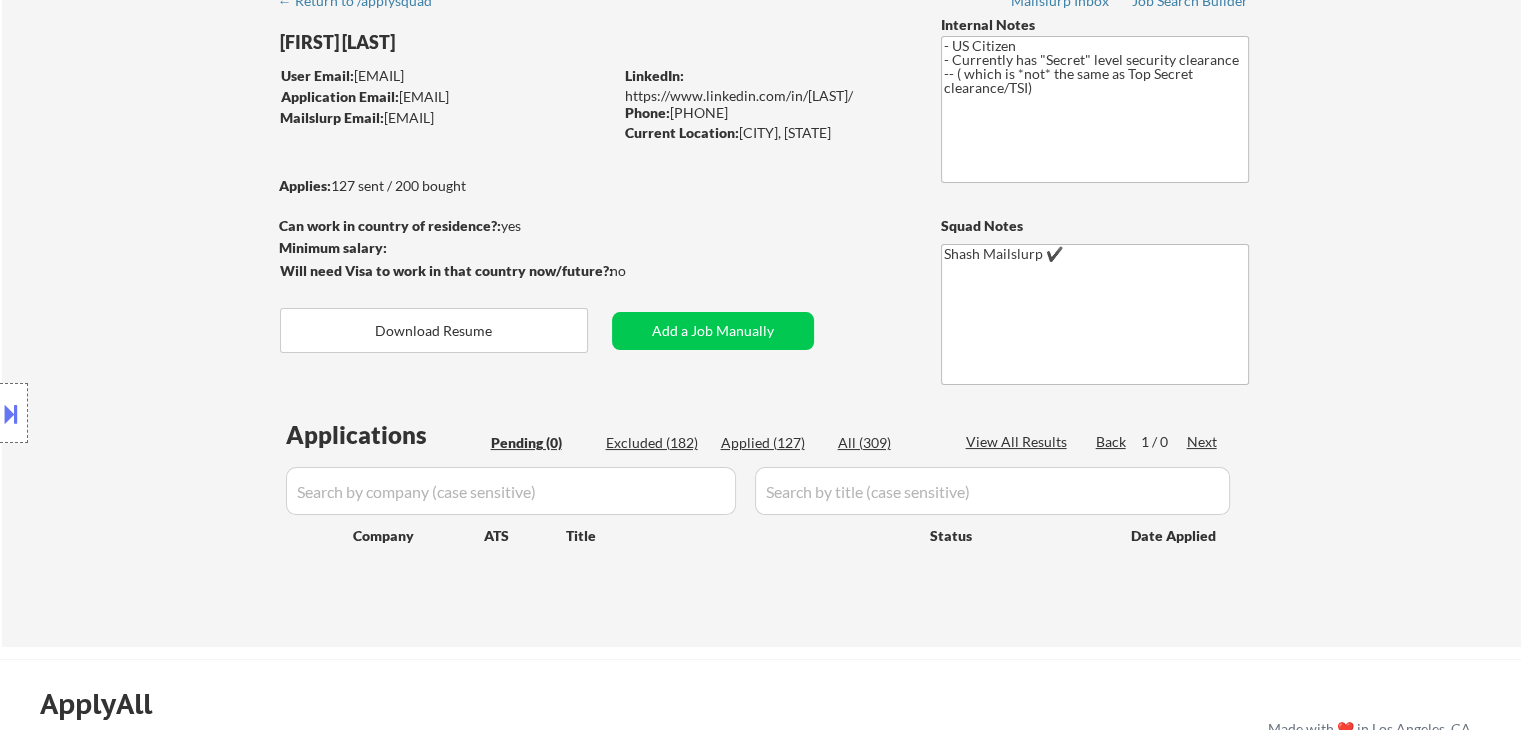 click on "Location Inclusions:" at bounding box center [179, 413] 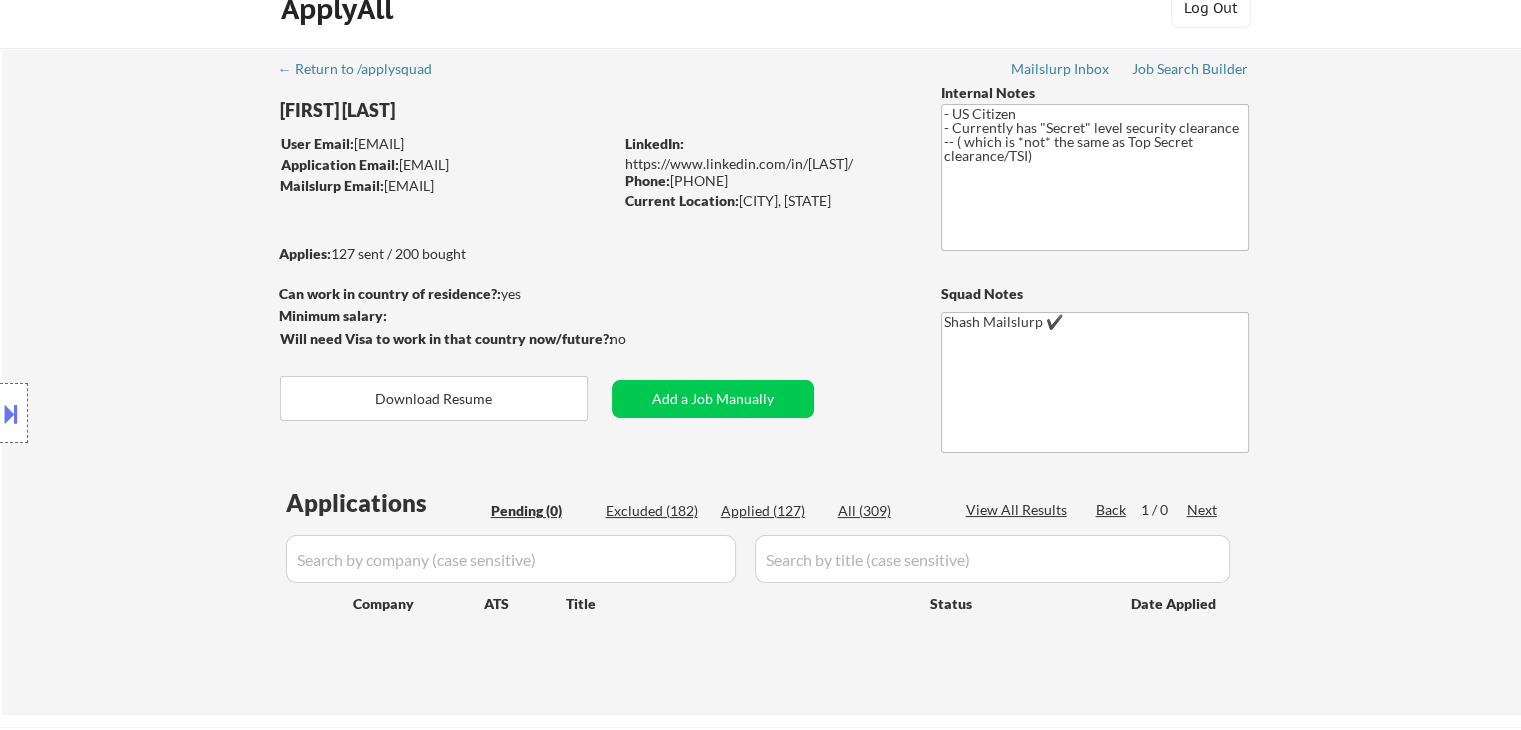 scroll, scrollTop: 0, scrollLeft: 0, axis: both 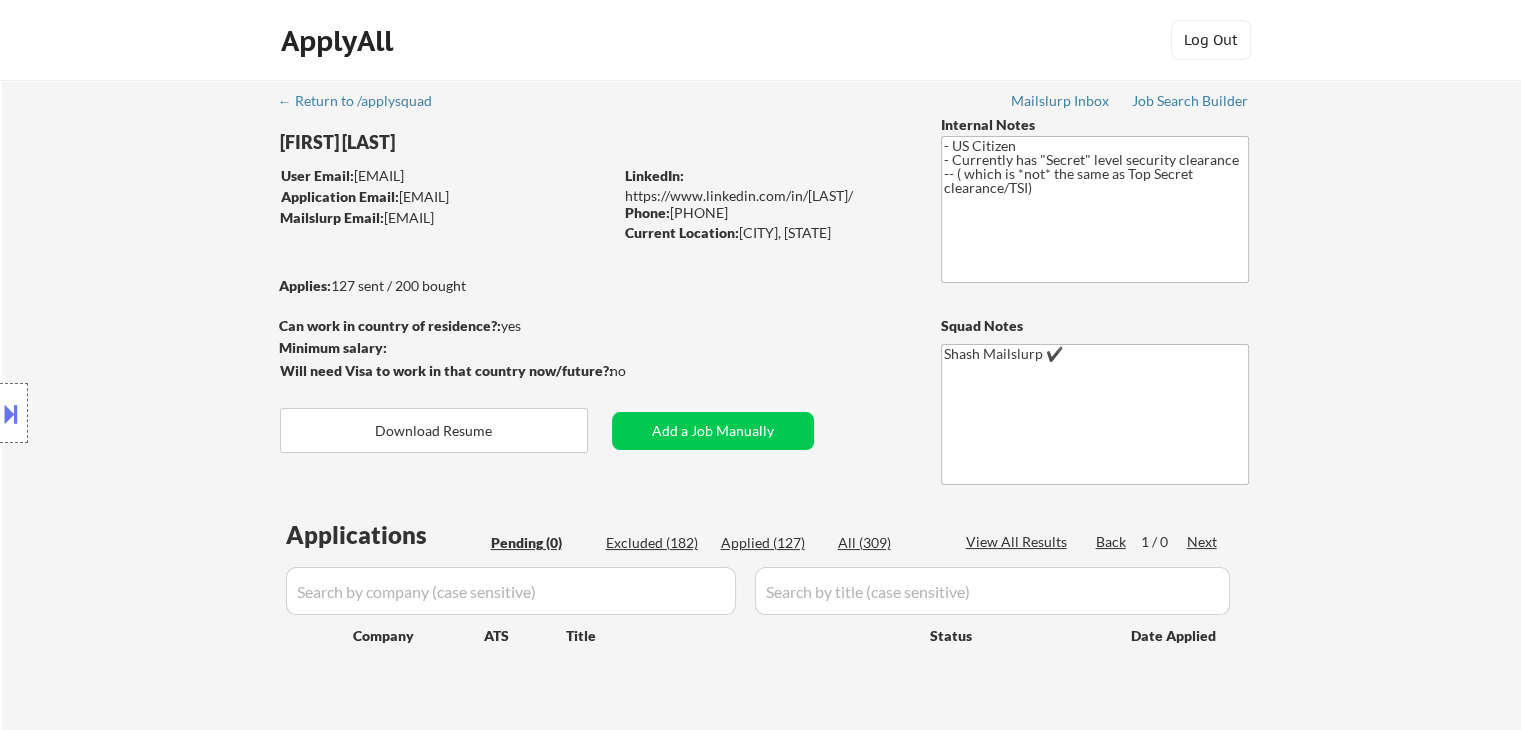 click on "Location Inclusions:" at bounding box center (179, 413) 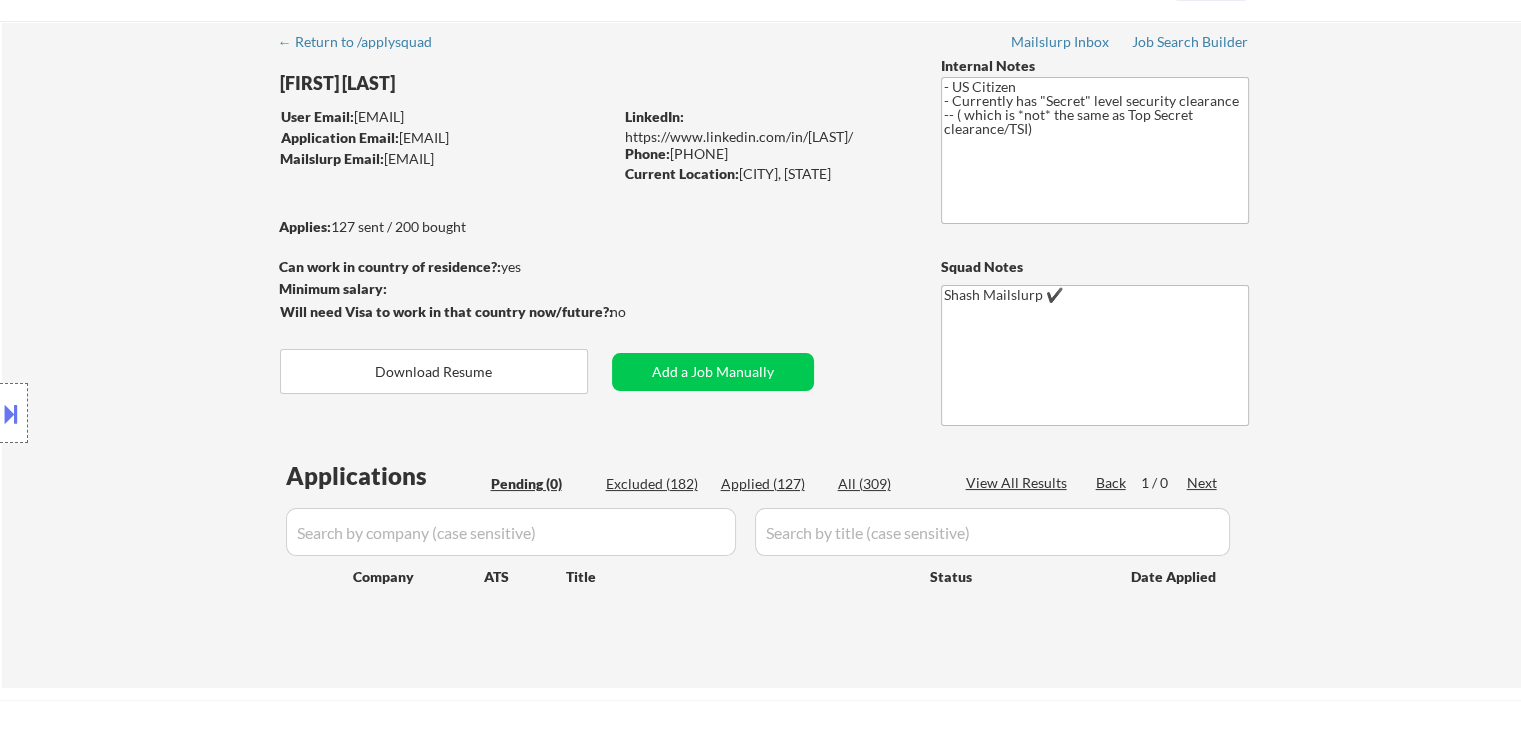 scroll, scrollTop: 0, scrollLeft: 0, axis: both 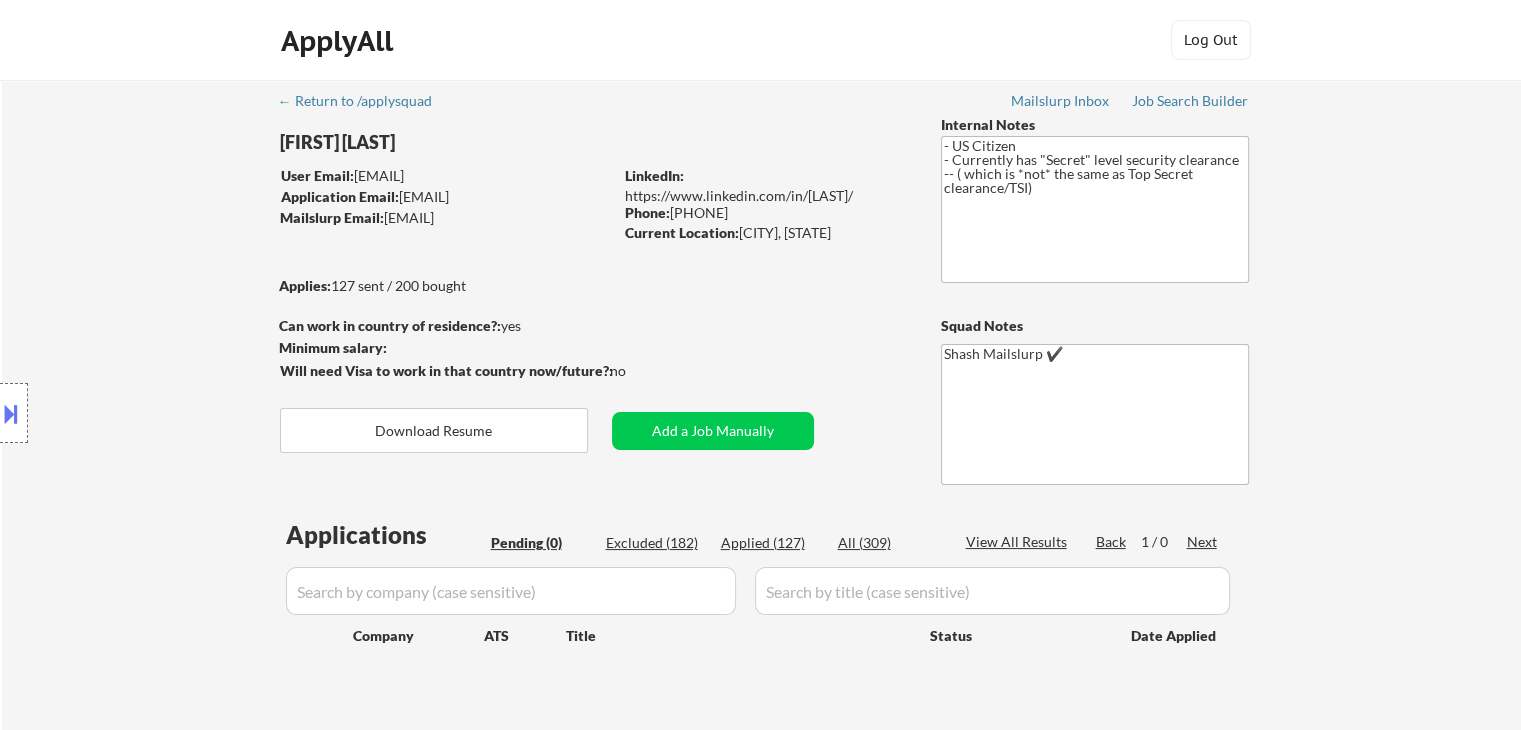 click on "Location Inclusions:" at bounding box center (179, 413) 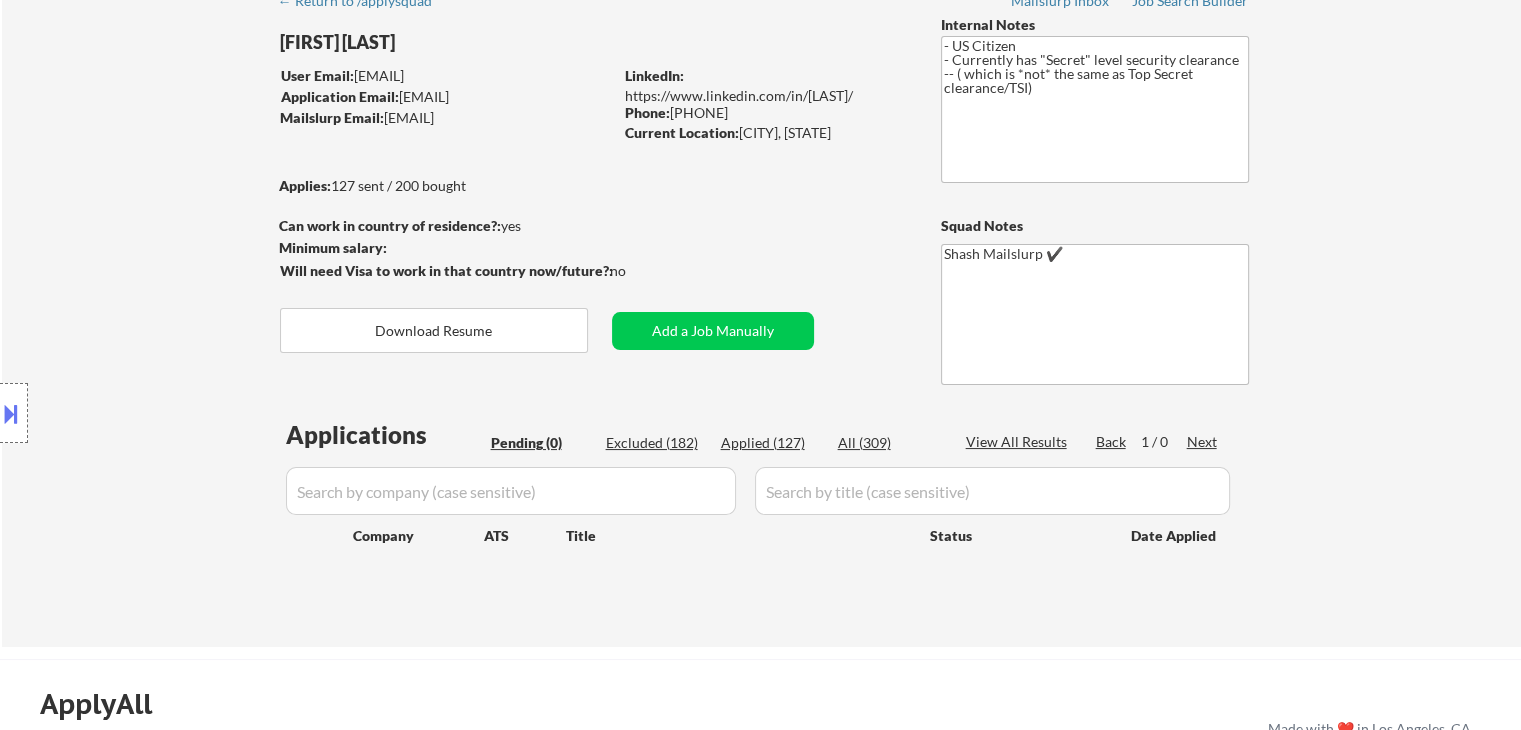 scroll, scrollTop: 0, scrollLeft: 0, axis: both 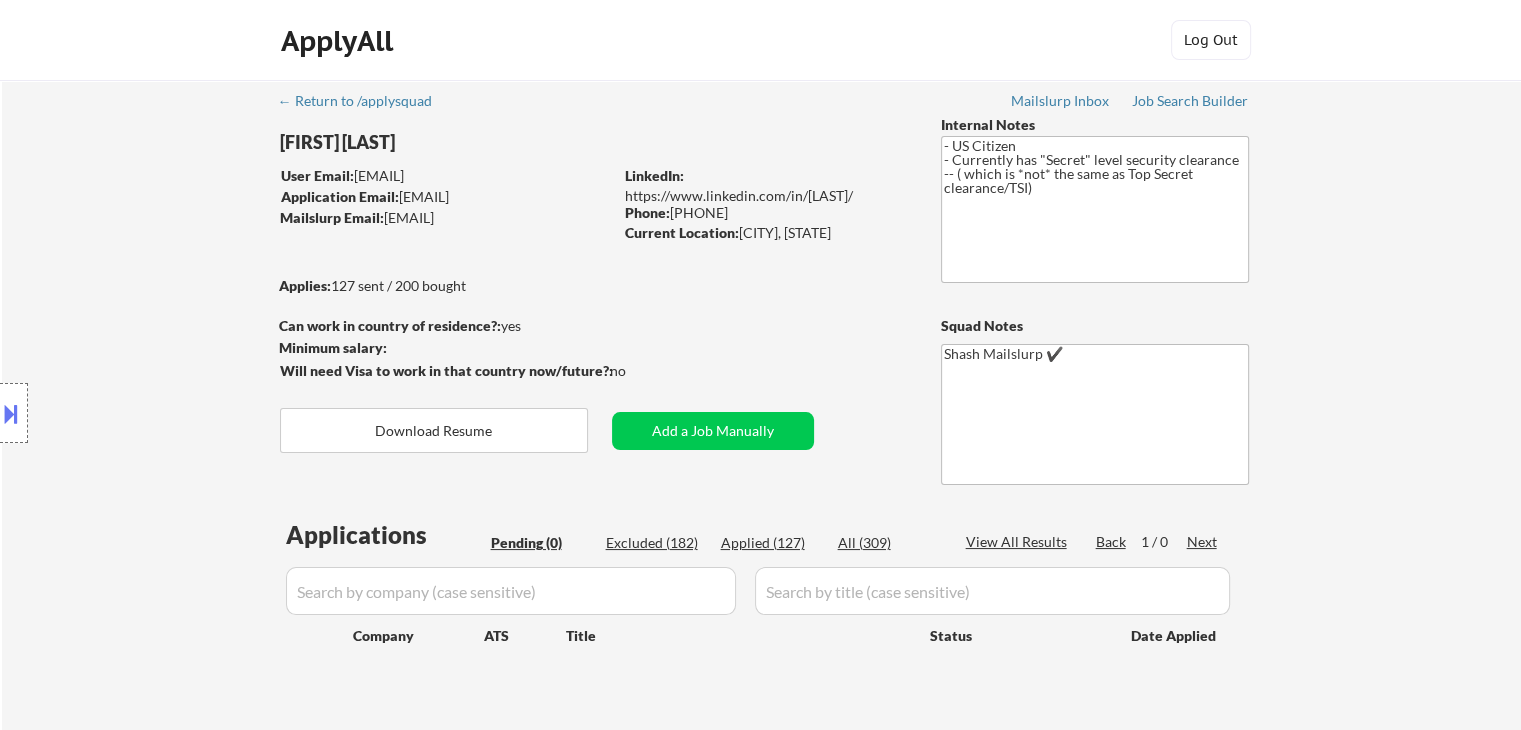 click on "Location Inclusions:" at bounding box center (179, 413) 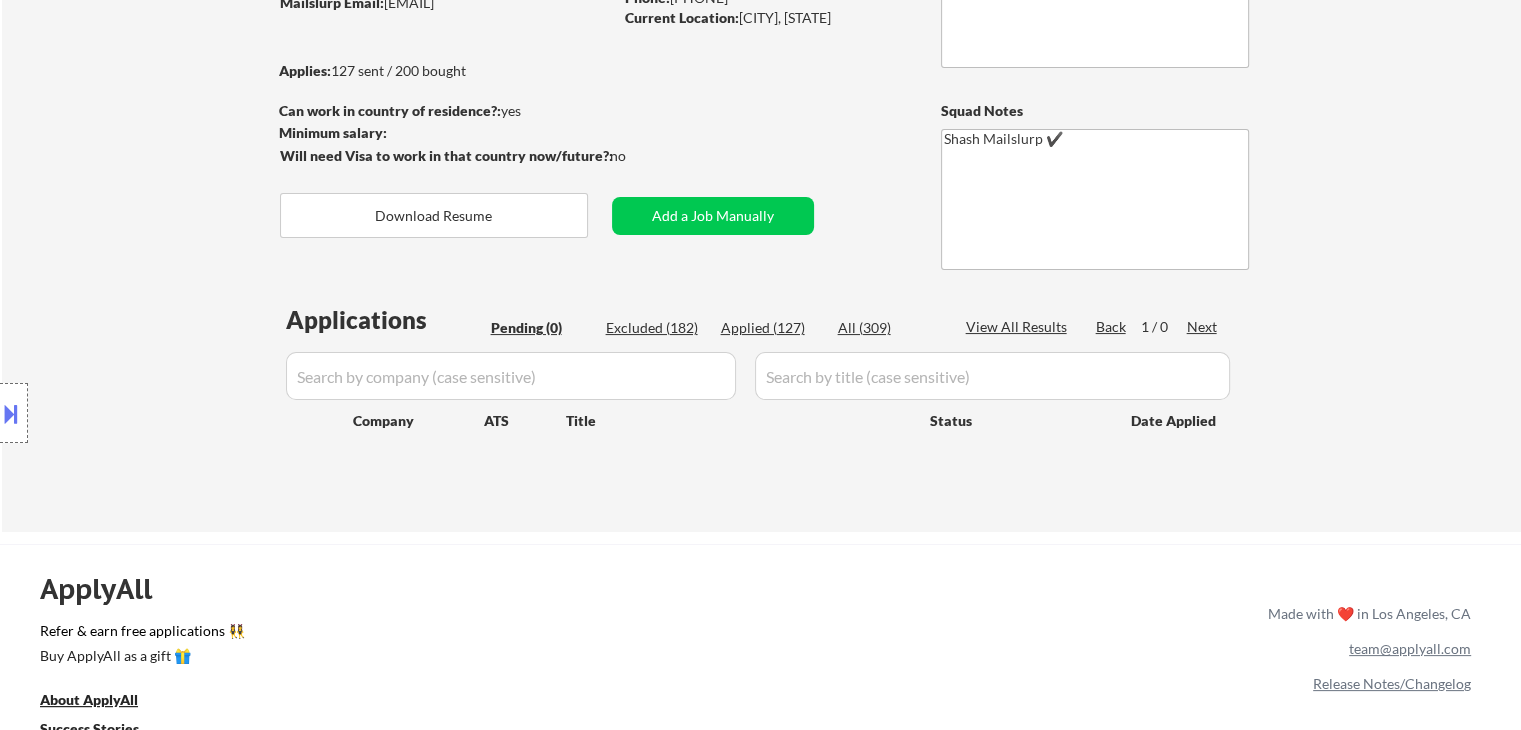 scroll, scrollTop: 300, scrollLeft: 0, axis: vertical 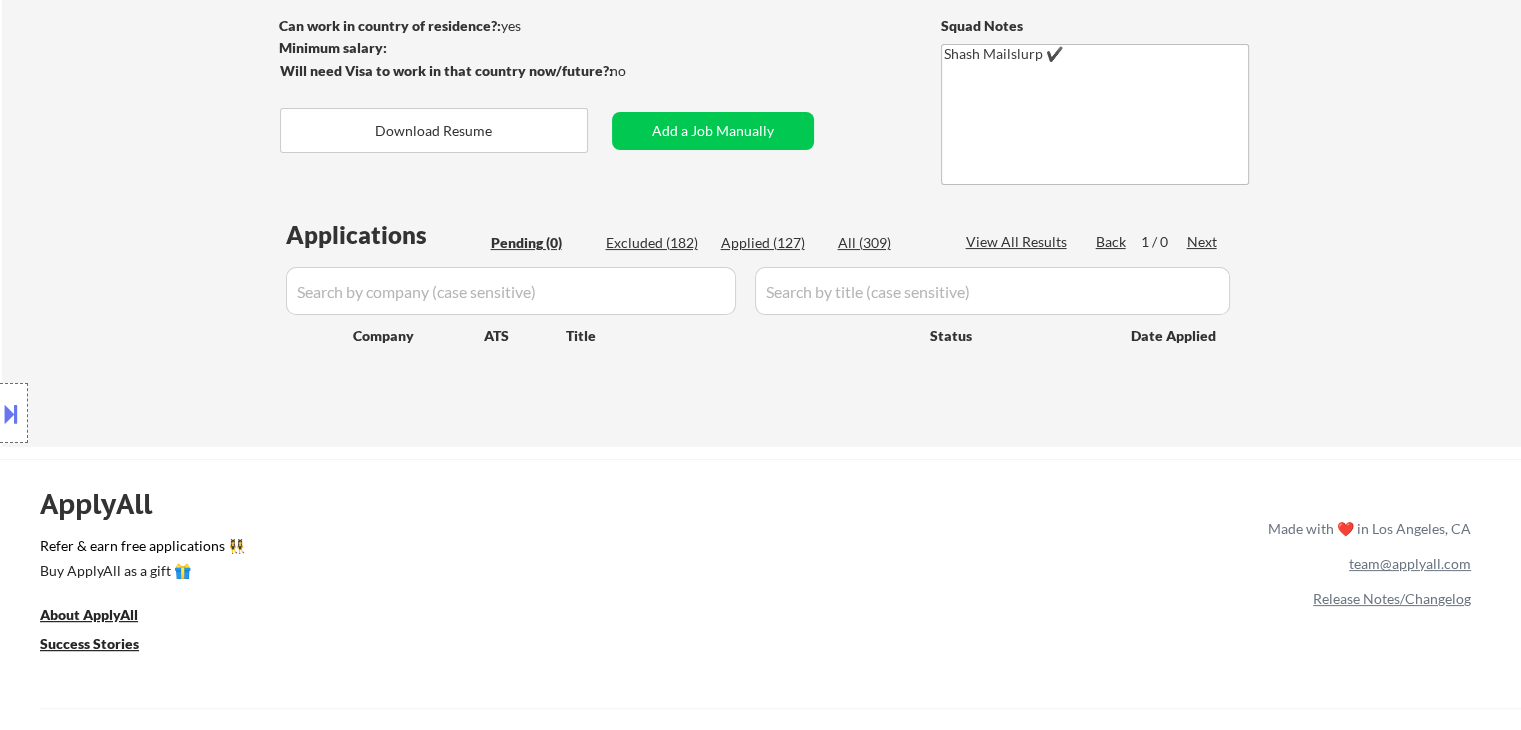 click on "Location Inclusions:" at bounding box center (179, 413) 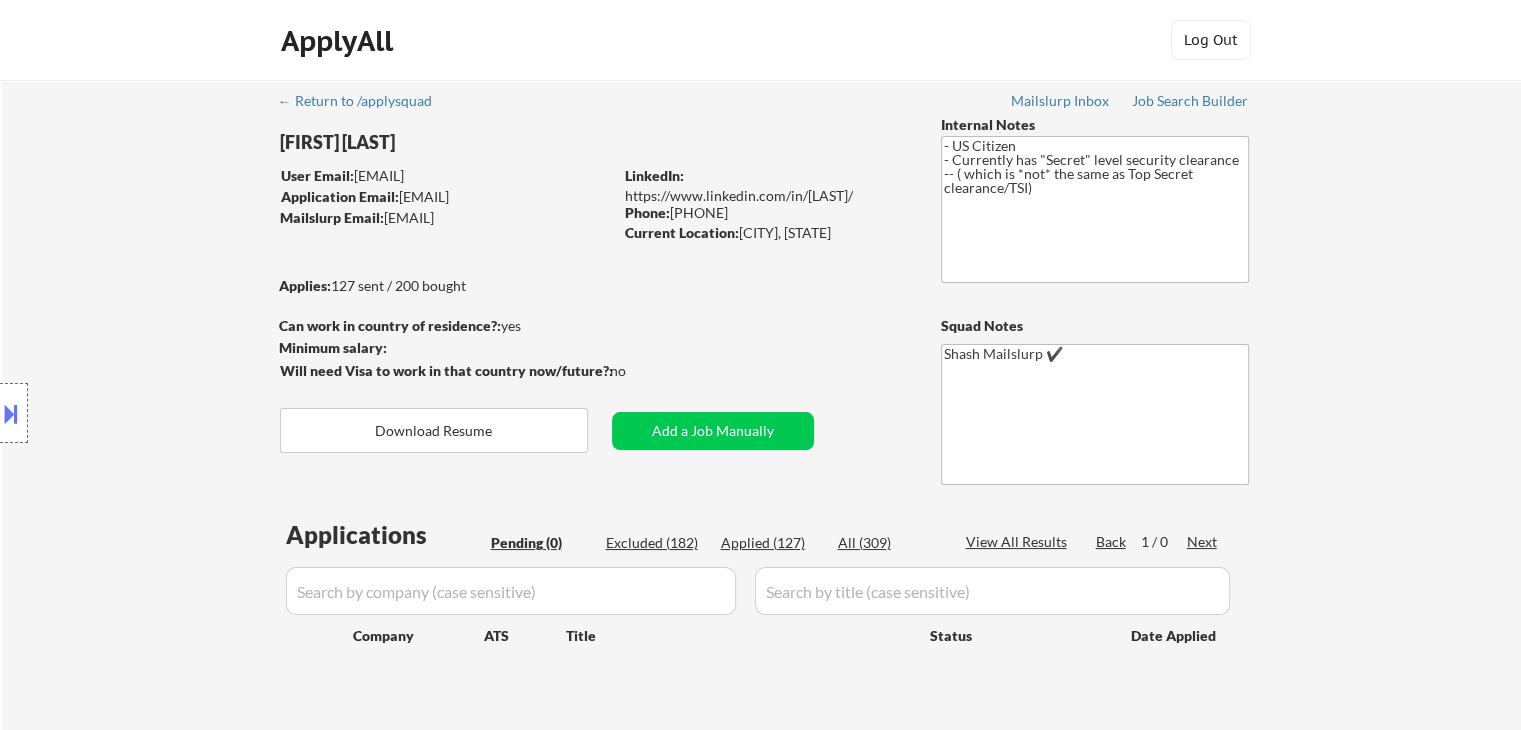 scroll, scrollTop: 100, scrollLeft: 0, axis: vertical 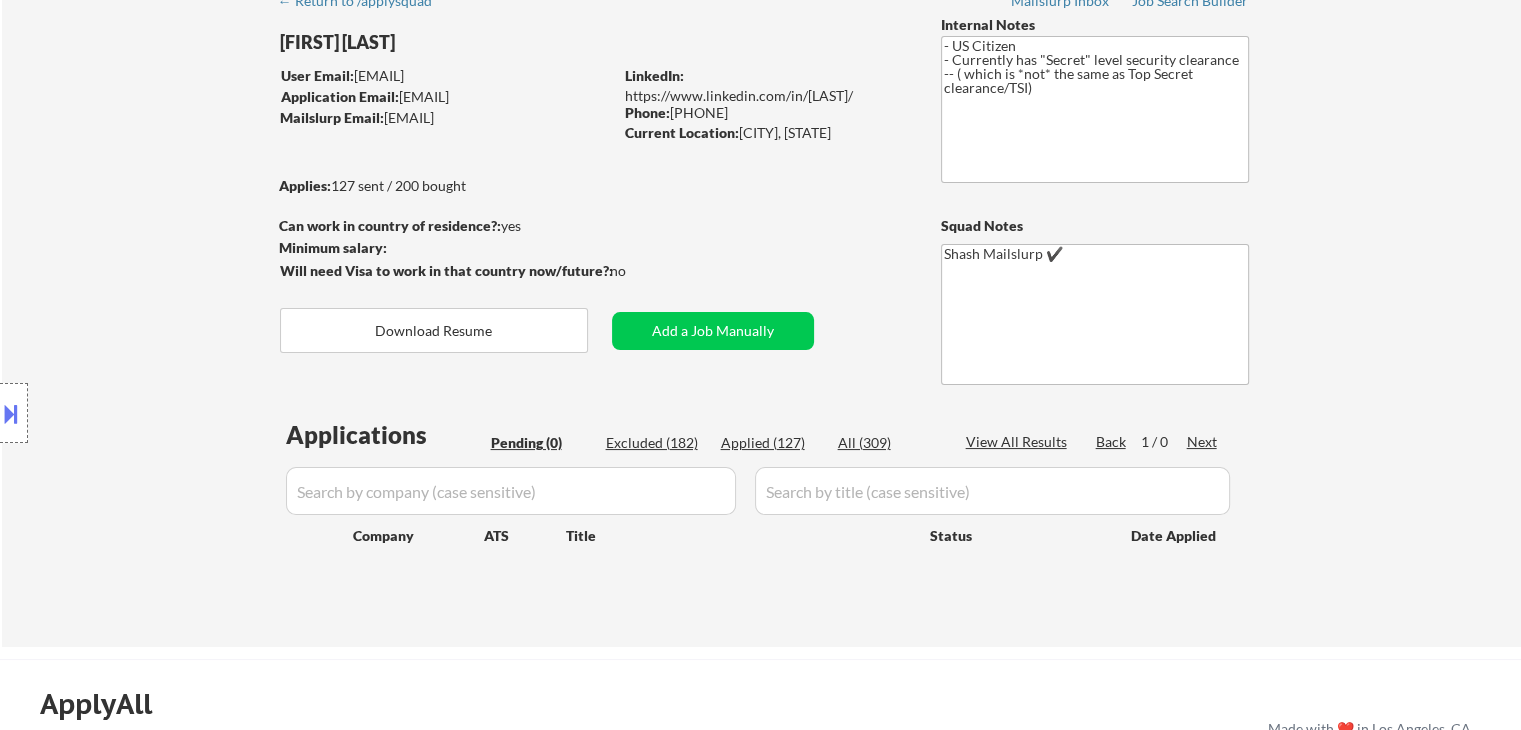 click on "Location Inclusions:" at bounding box center [179, 413] 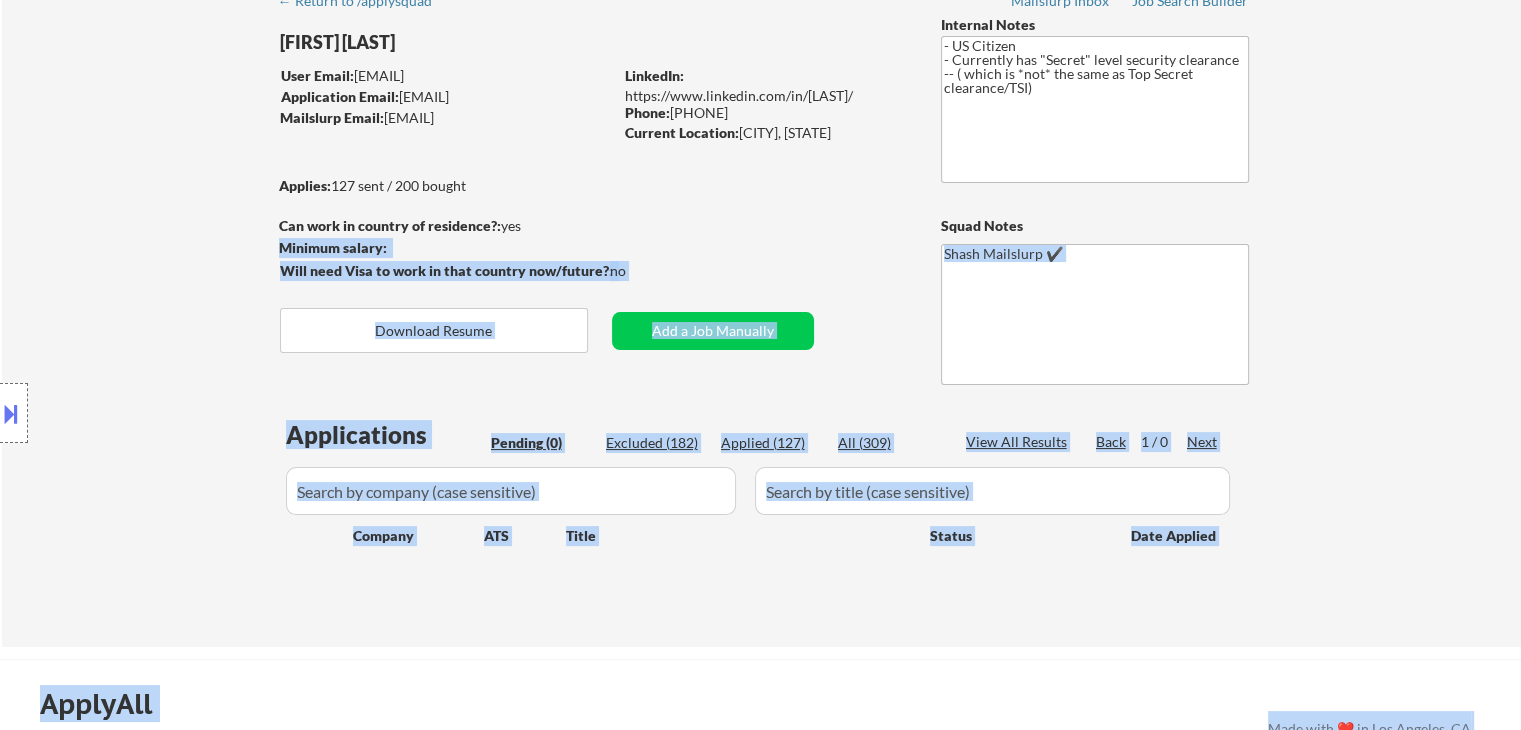 drag, startPoint x: 684, startPoint y: 274, endPoint x: 312, endPoint y: 176, distance: 384.69208 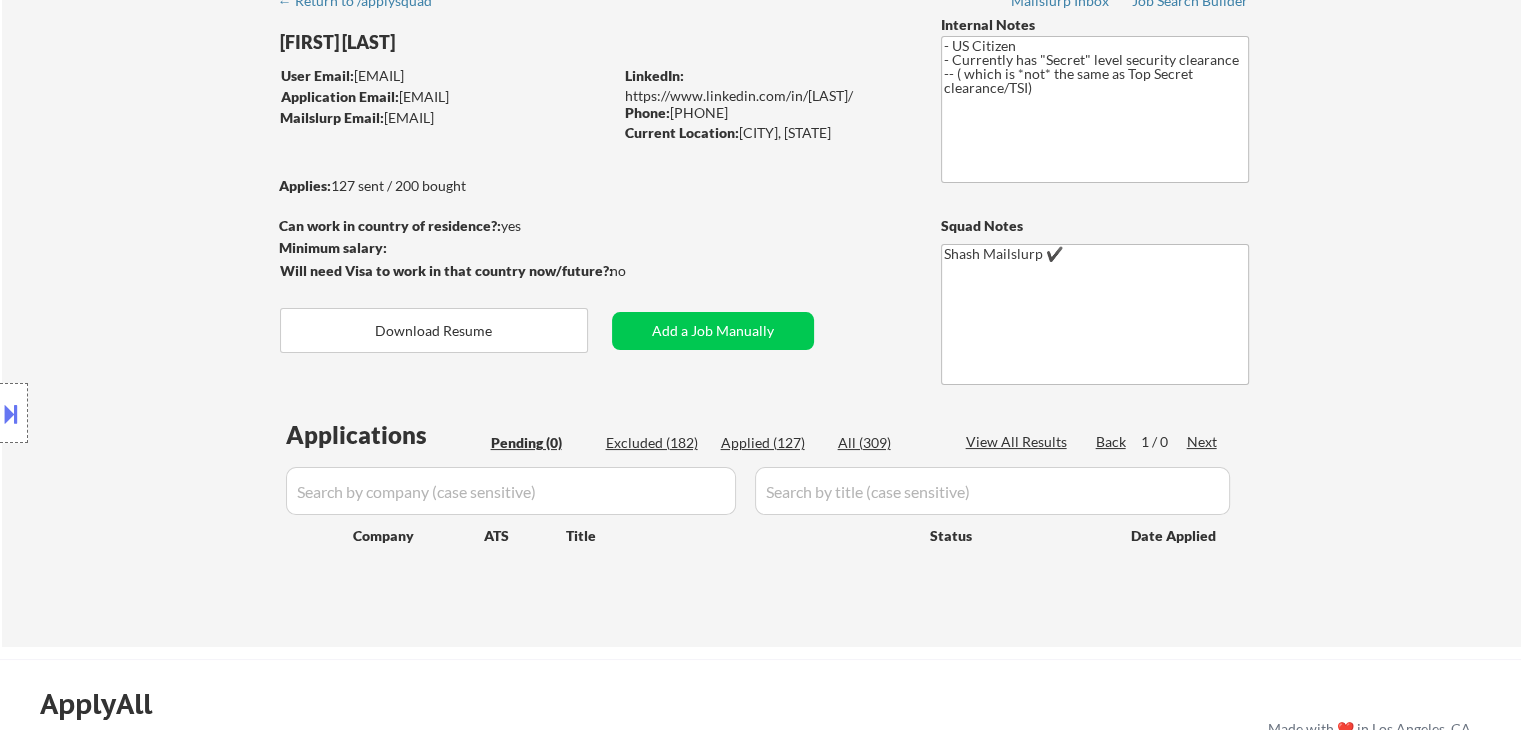 click on "← Return to /applysquad Mailslurp Inbox Job Search Builder [FIRST] [LAST] User Email:  [EMAIL] Application Email:  [EMAIL] Mailslurp Email:  [EMAIL] LinkedIn:   https://www.linkedin.com/in/[LAST]/
Phone:  [PHONE] Current Location:  [CITY], [STATE] Applies:  127 sent / 200 bought Internal Notes - US Citizen
- Currently has "Secret" level security clearance -- ( which is *not* the same as Top Secret clearance/TSI) Can work in country of residence?:  yes Squad Notes Minimum salary:   Will need Visa to work in that country now/future?:   no Download Resume Add a Job Manually [LAST] Mailslurp ✔️ Applications Pending (0) Excluded (182) Applied (127) All (309) View All Results Back 1 / 0
Next Company ATS Title Status Date Applied" at bounding box center [762, 305] 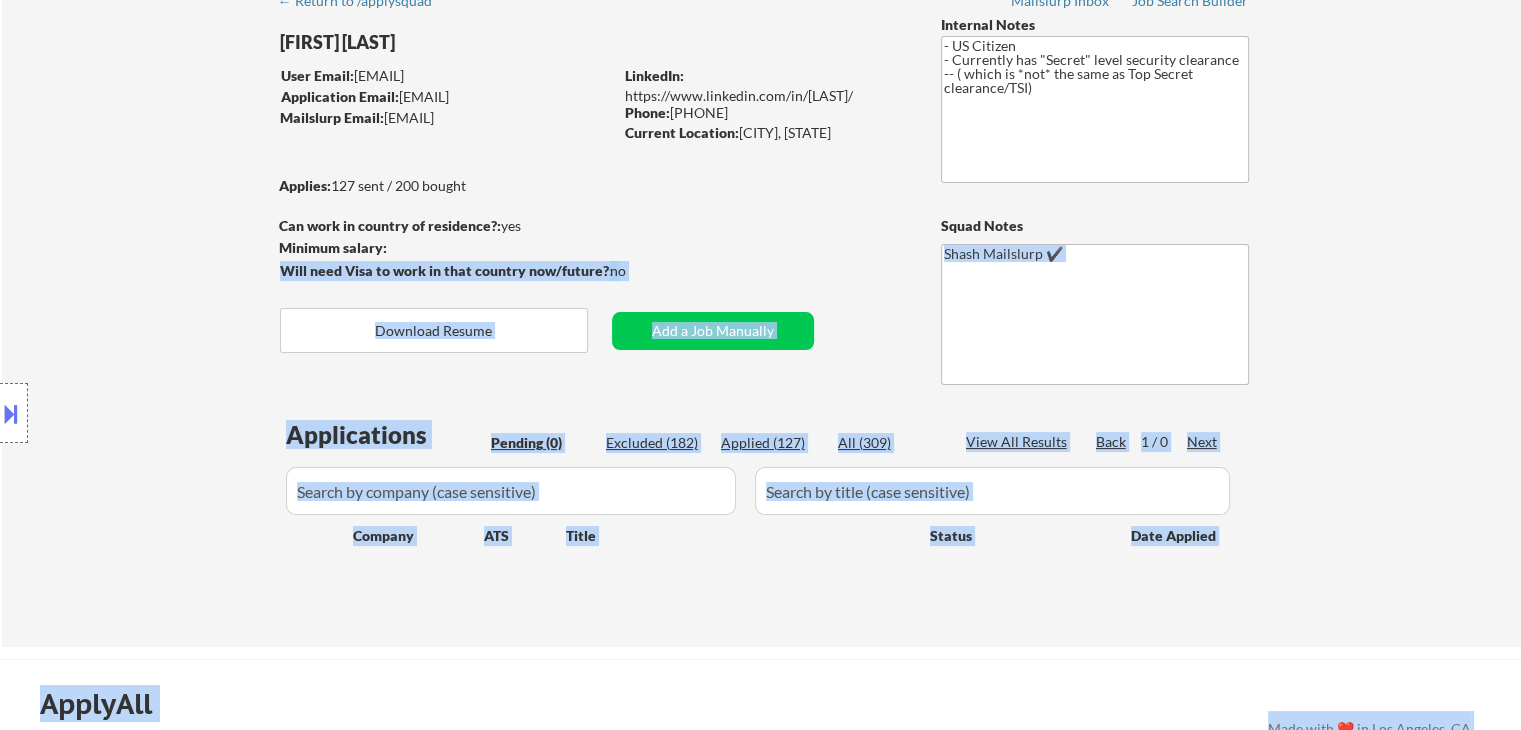 drag, startPoint x: 404, startPoint y: 245, endPoint x: 303, endPoint y: 239, distance: 101.17806 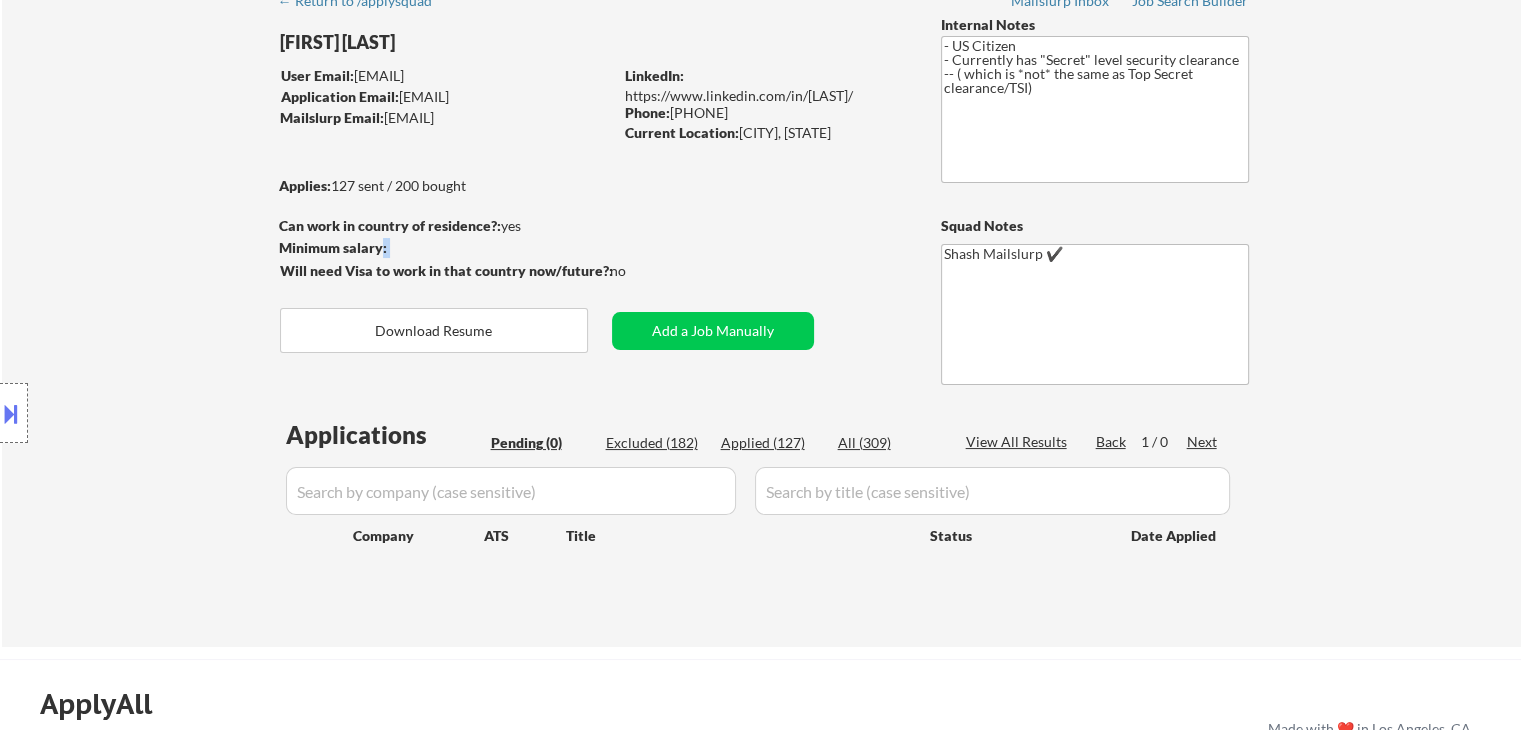 drag, startPoint x: 401, startPoint y: 245, endPoint x: 379, endPoint y: 246, distance: 22.022715 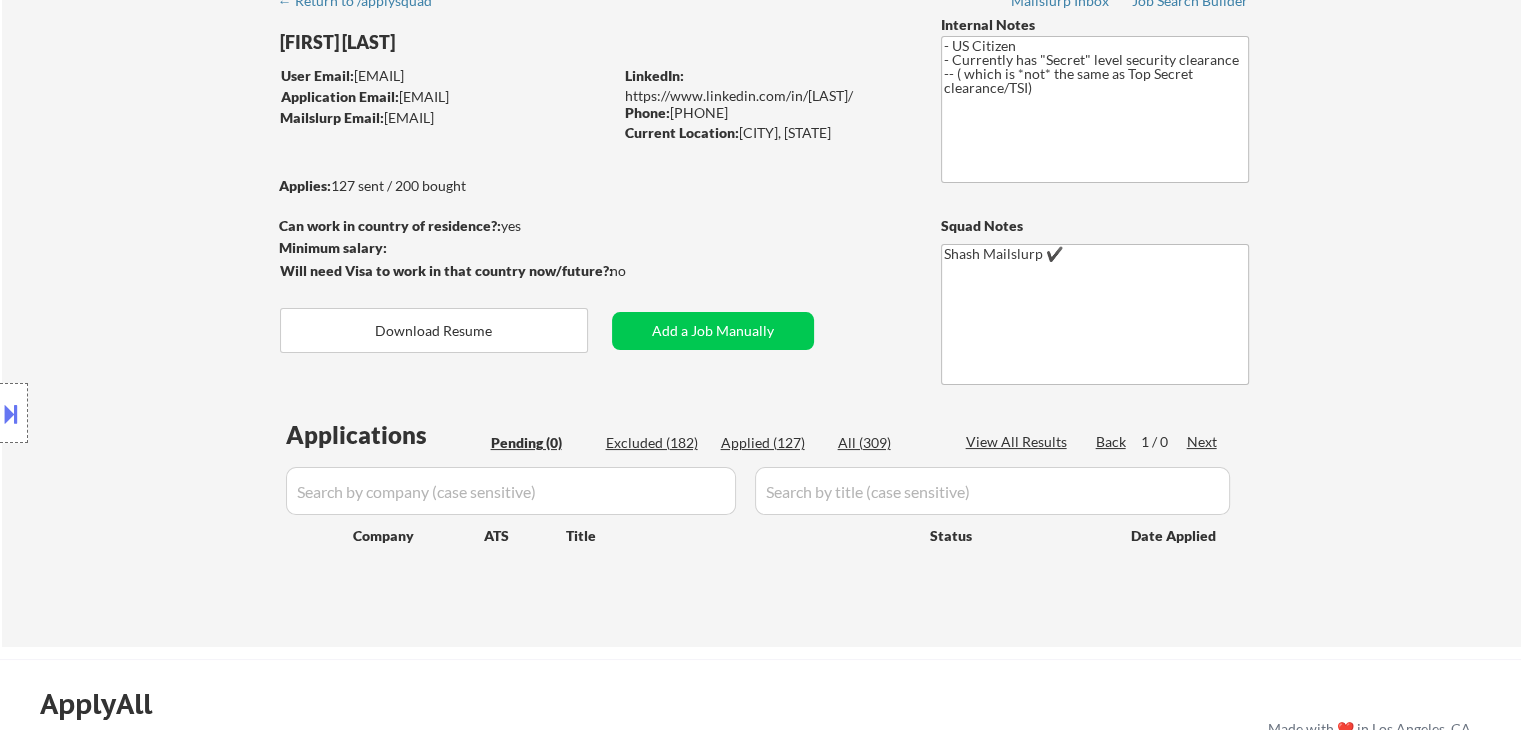 click on "Can work in country of residence?:  yes" at bounding box center (442, 226) 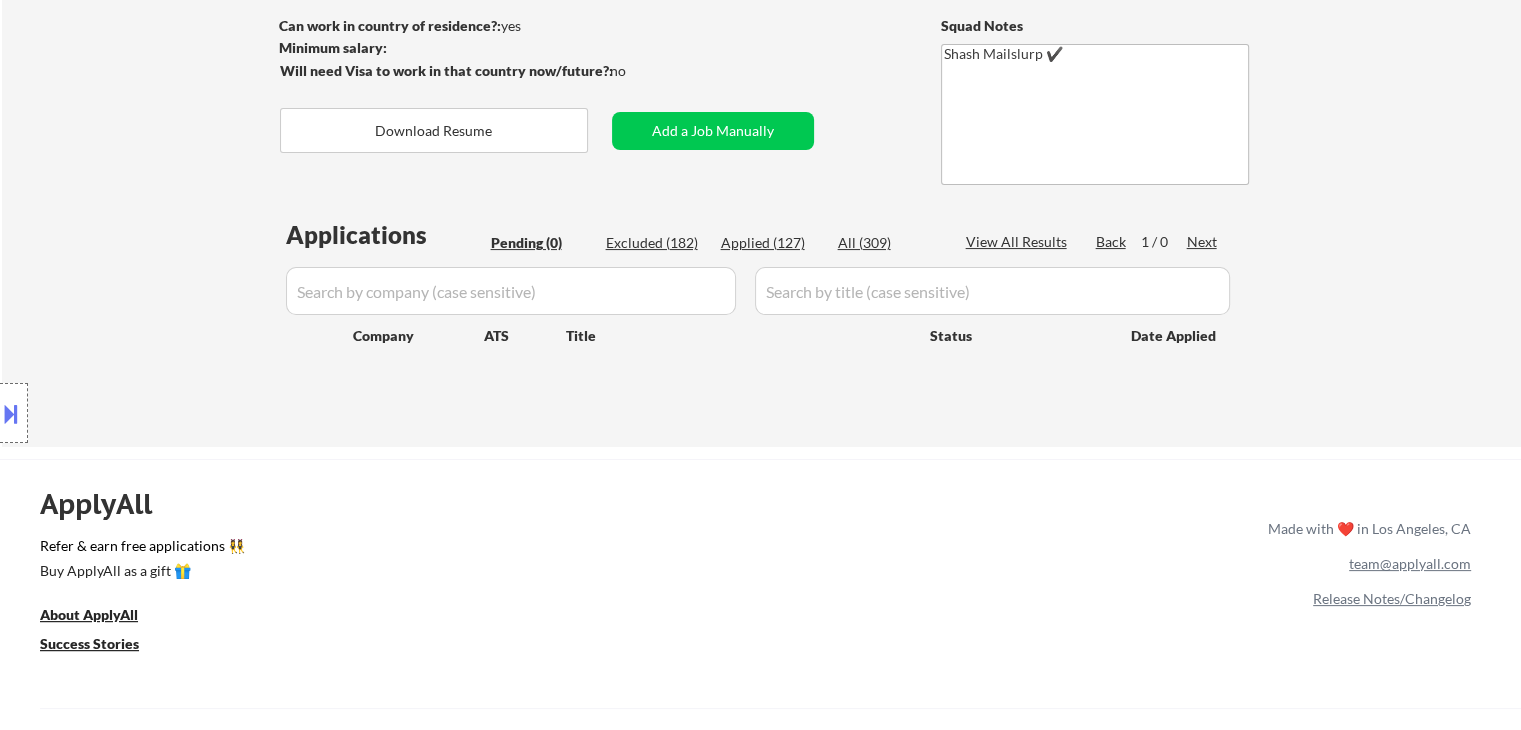 click on "Location Inclusions:" at bounding box center [179, 413] 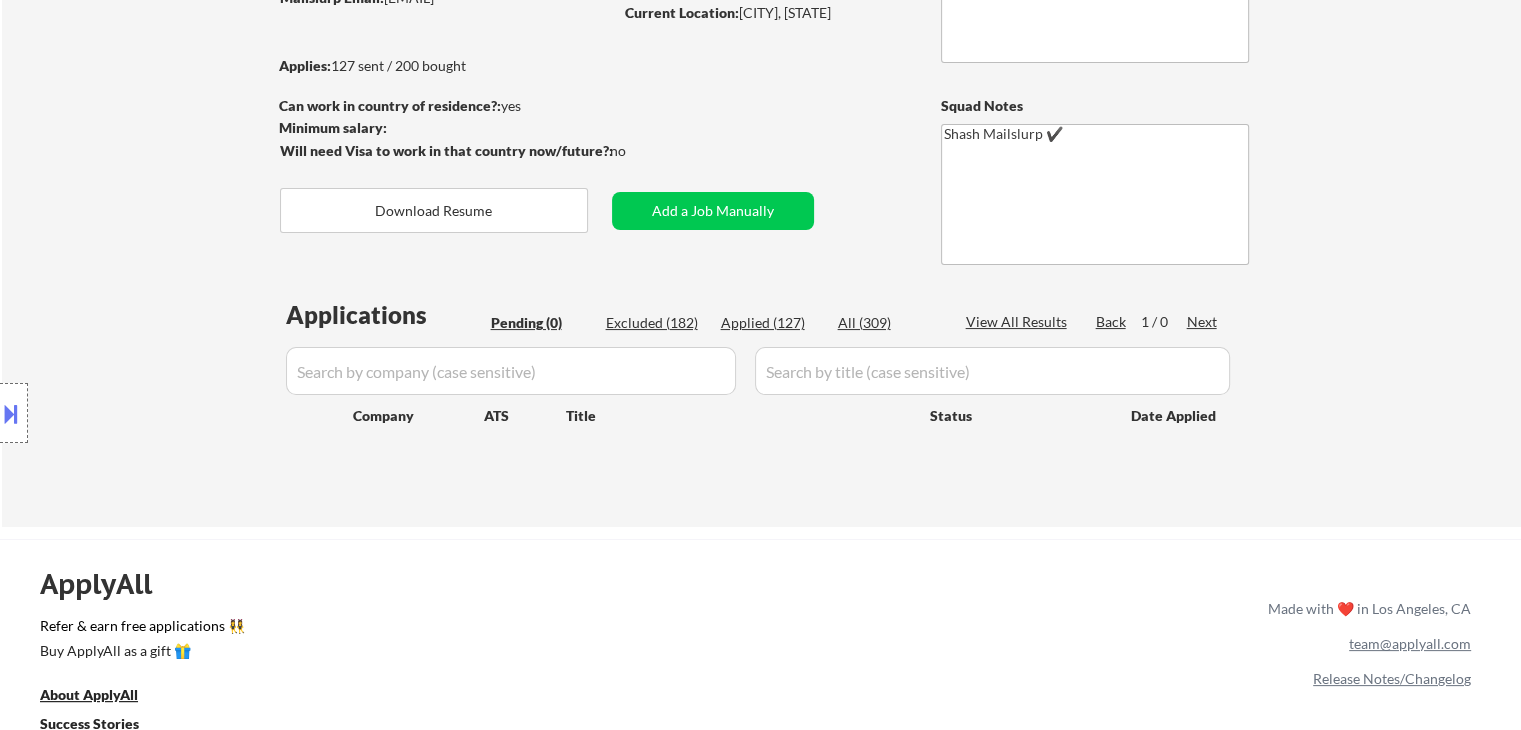 scroll, scrollTop: 0, scrollLeft: 0, axis: both 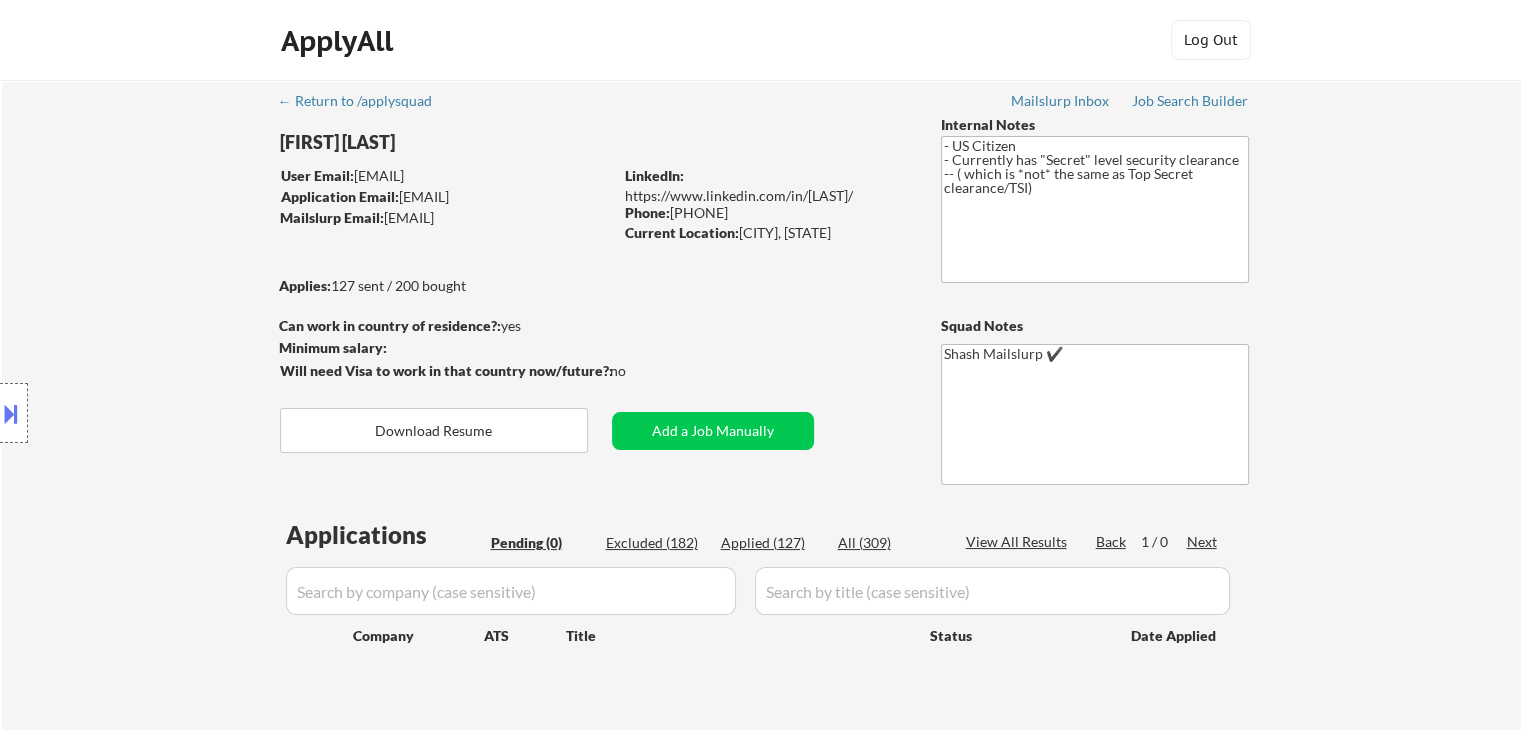 click on "Location Inclusions:" at bounding box center [179, 413] 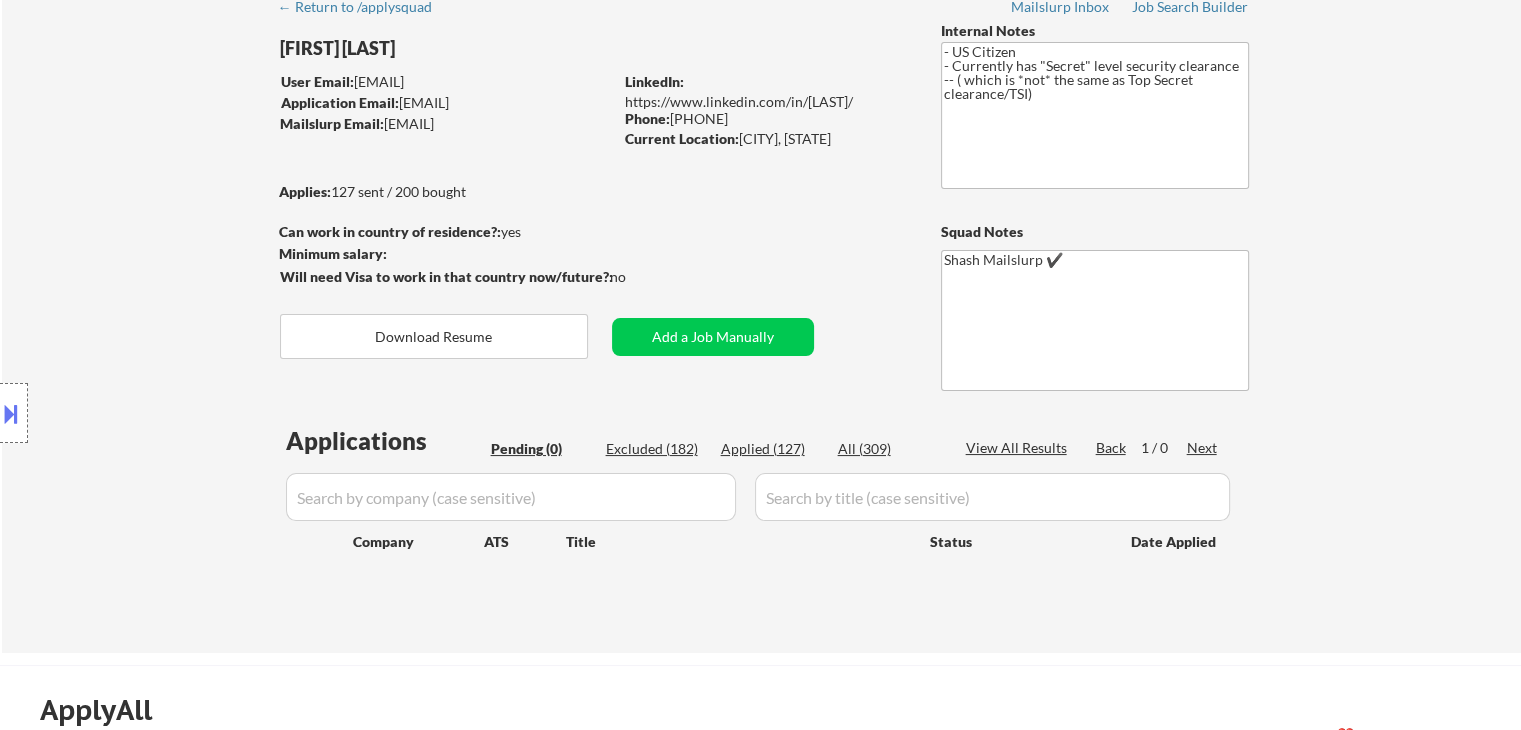 scroll, scrollTop: 300, scrollLeft: 0, axis: vertical 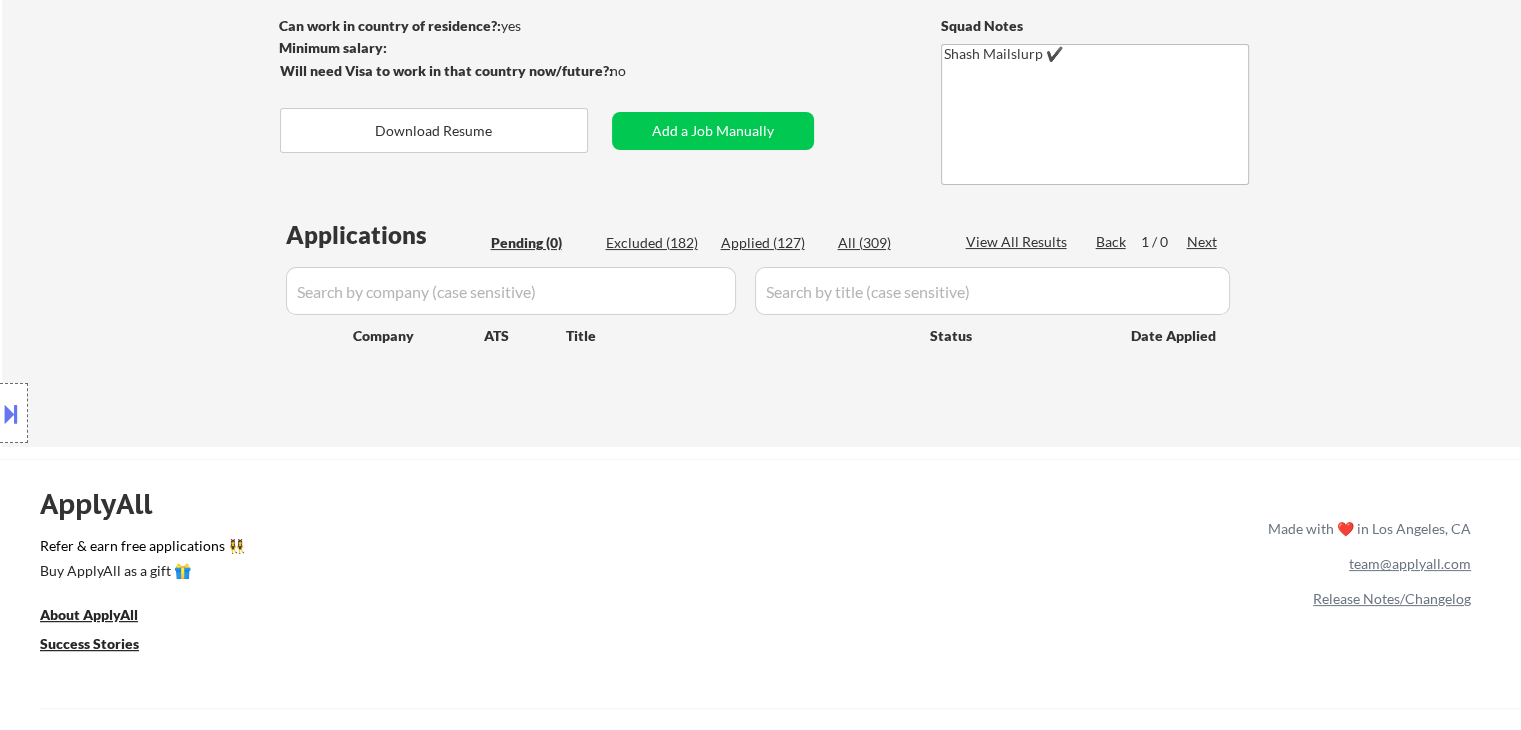 click on "Location Inclusions:" at bounding box center [179, 413] 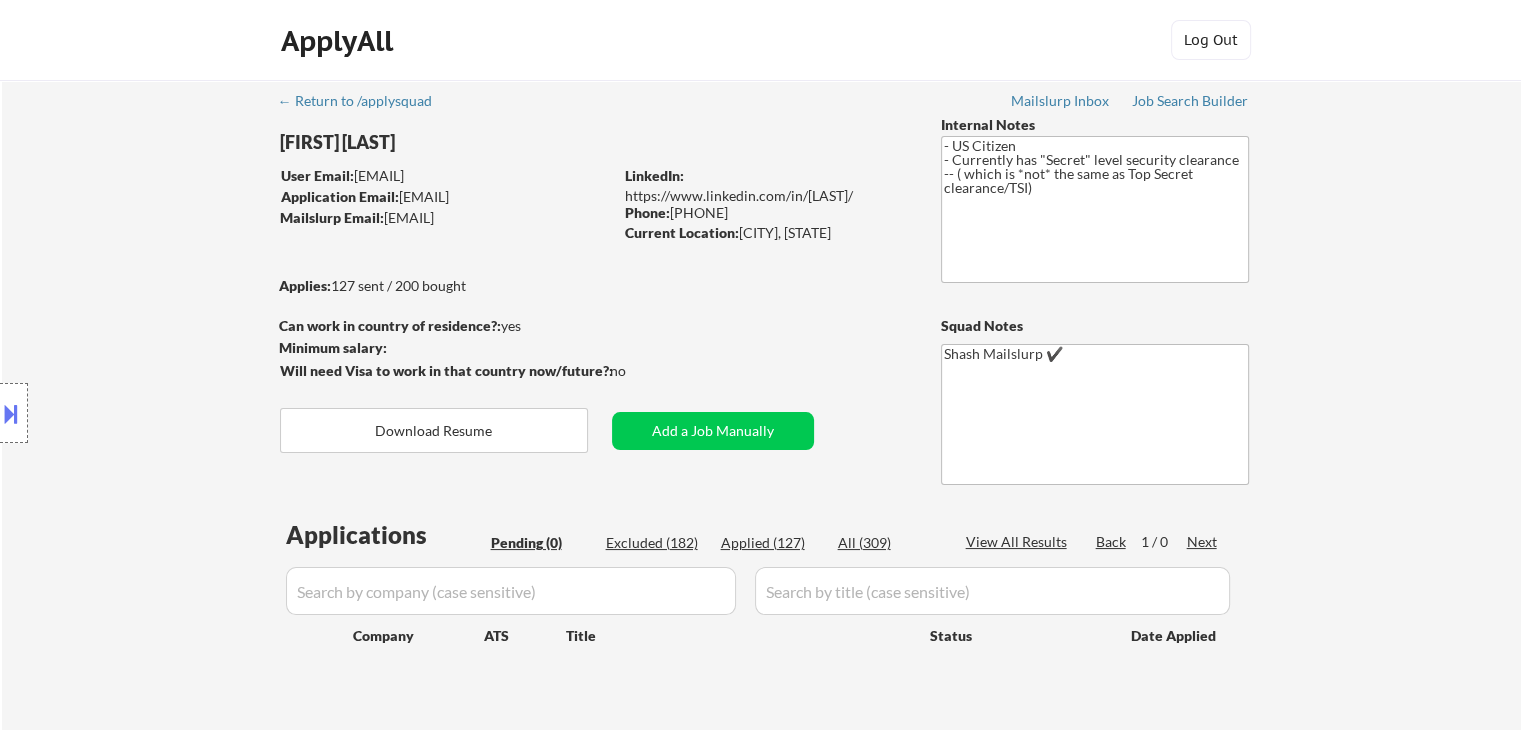 click on "Location Inclusions:" at bounding box center (179, 413) 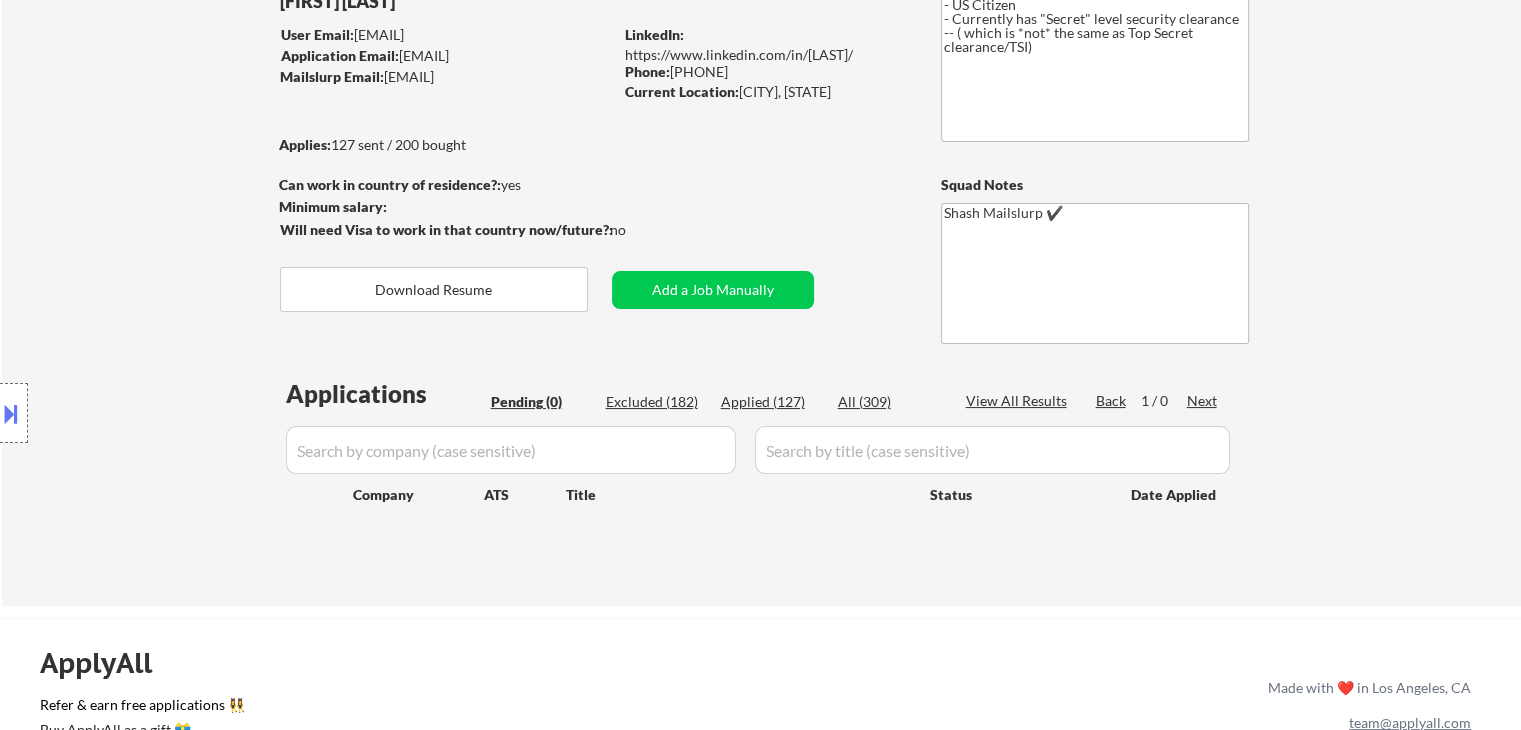 scroll, scrollTop: 200, scrollLeft: 0, axis: vertical 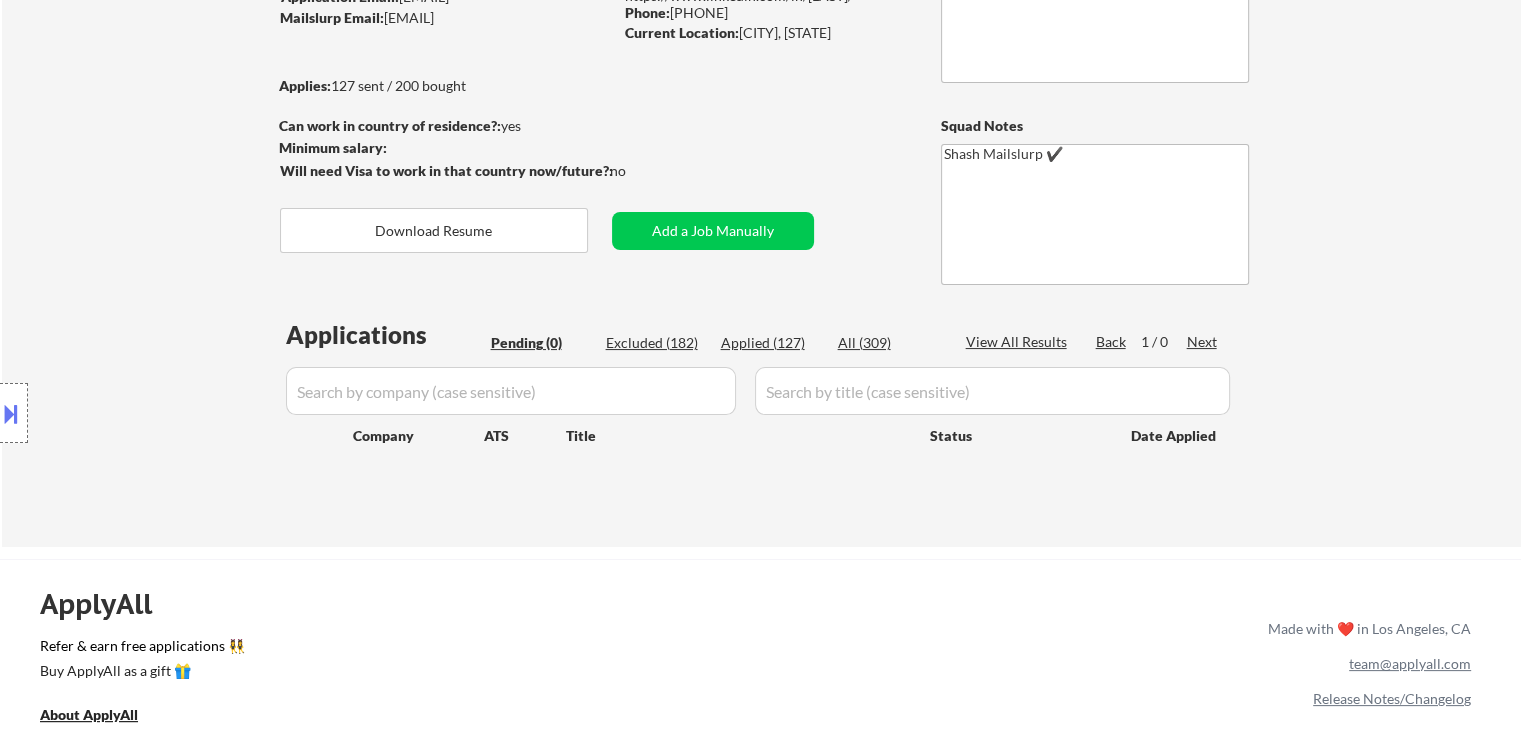 click on "Location Inclusions:" at bounding box center [179, 413] 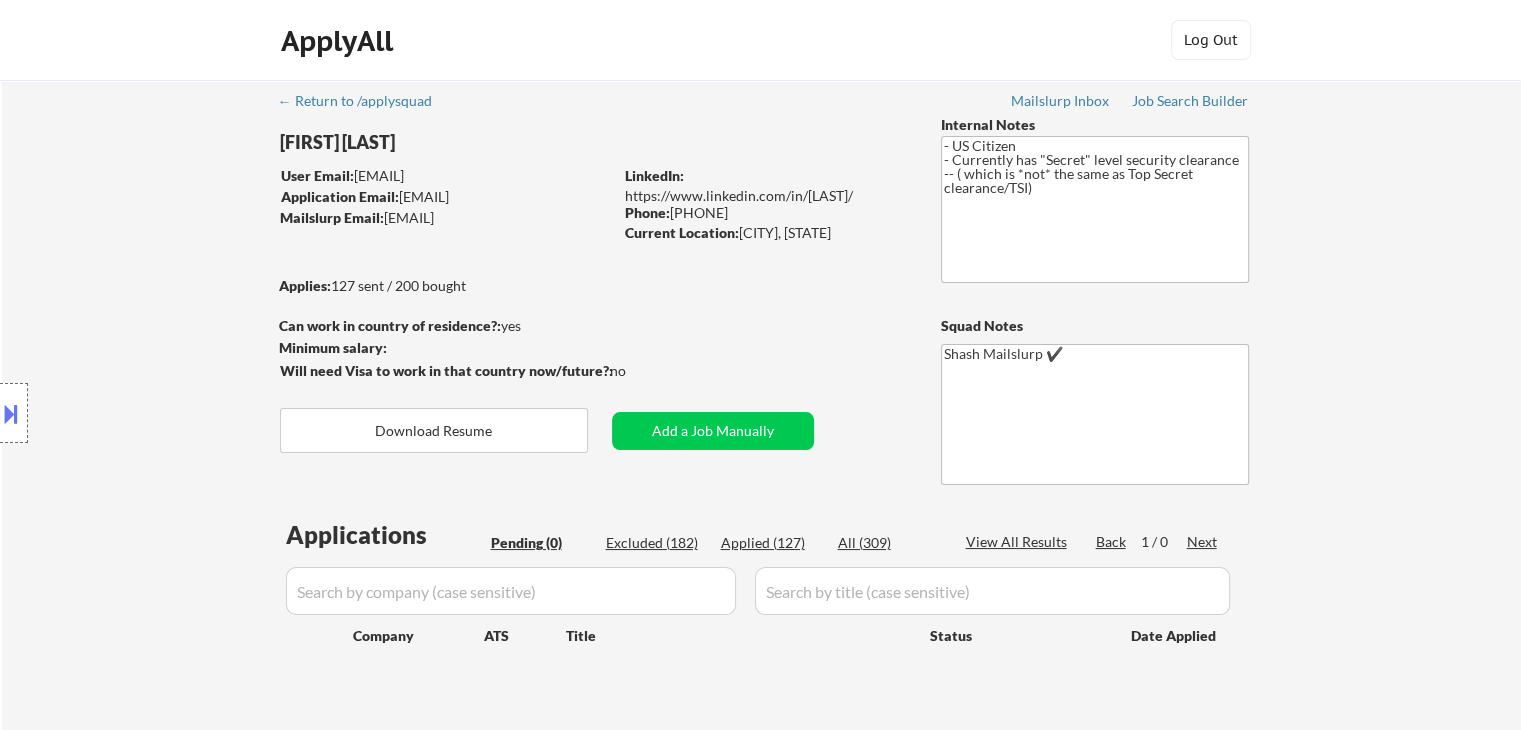 click on "Location Inclusions:" at bounding box center (179, 413) 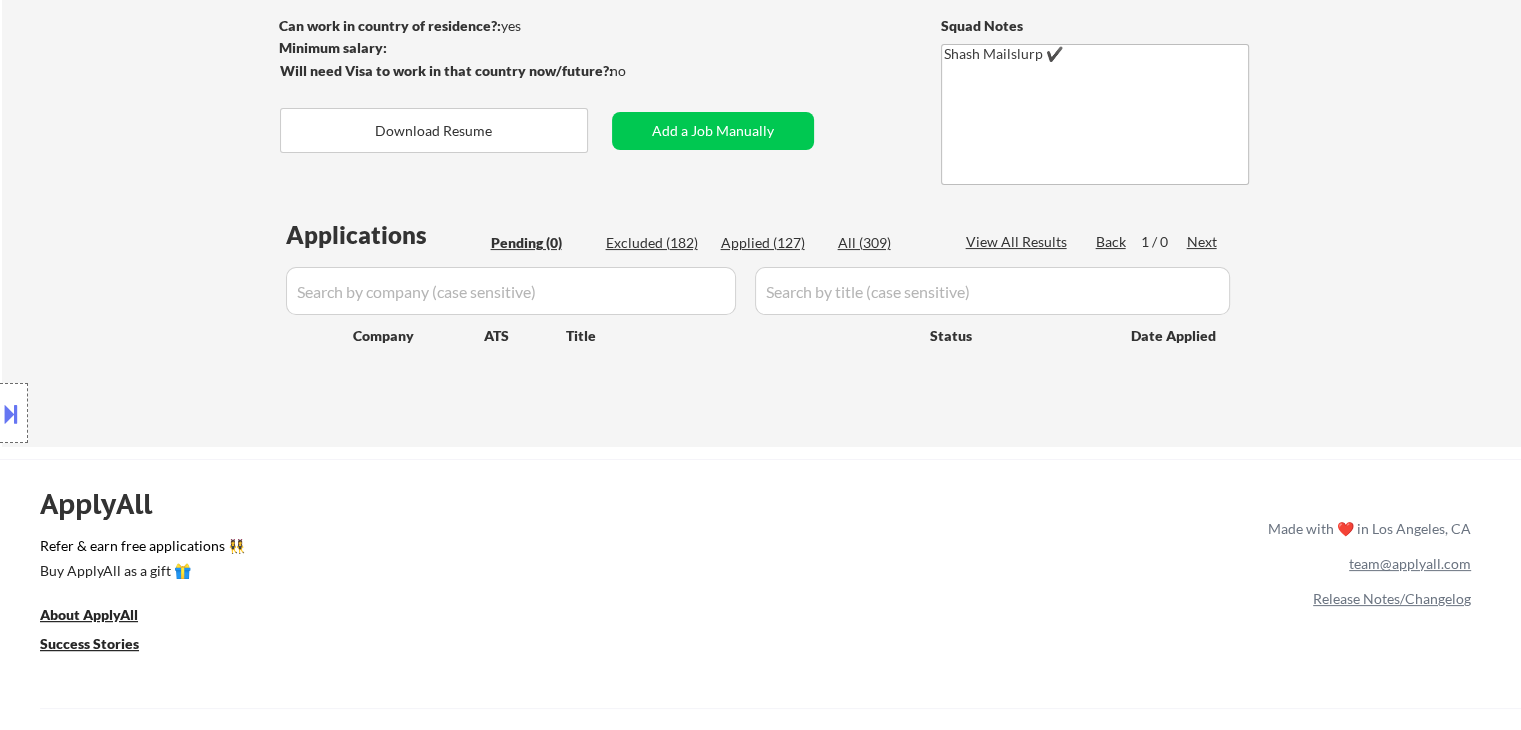 click on "Location Inclusions:" at bounding box center [179, 413] 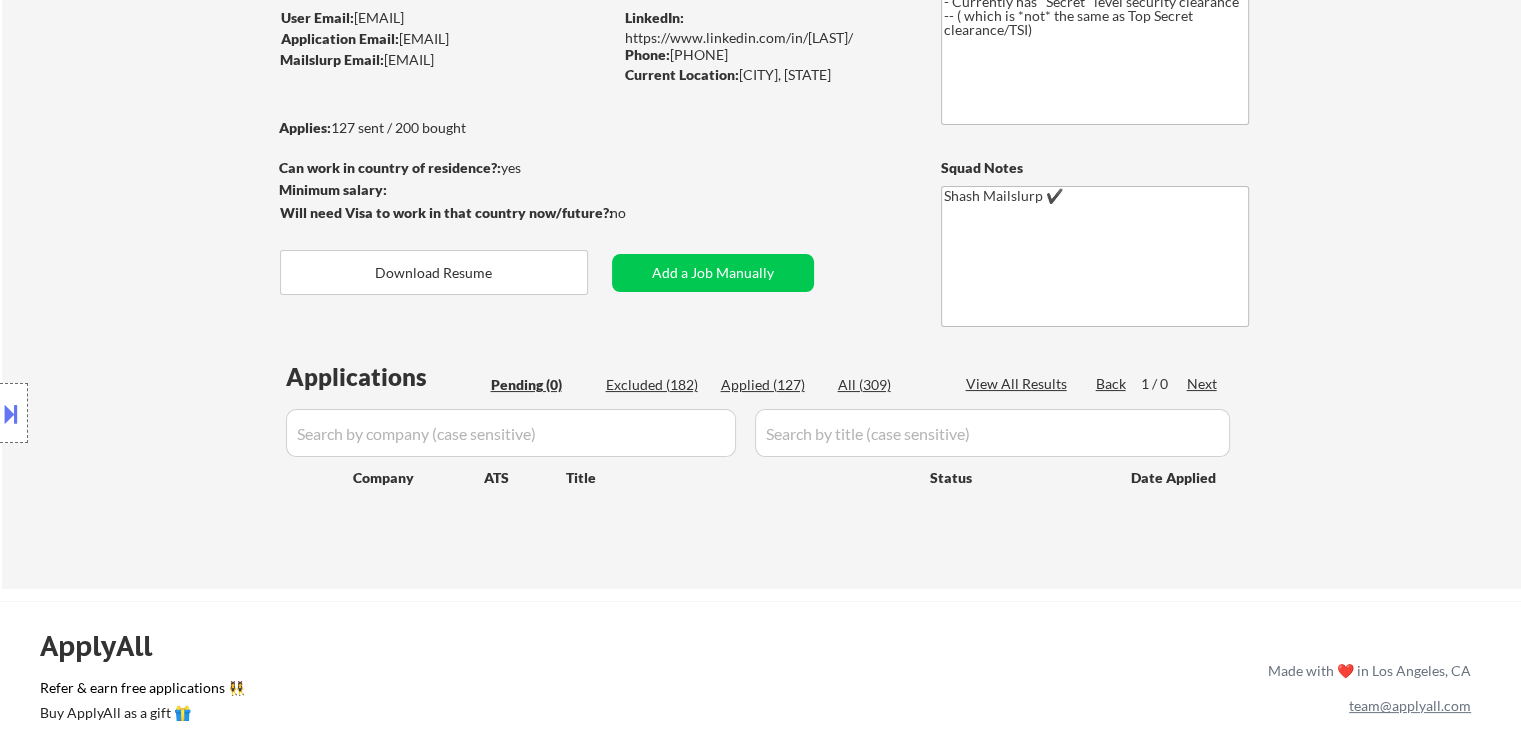 scroll, scrollTop: 100, scrollLeft: 0, axis: vertical 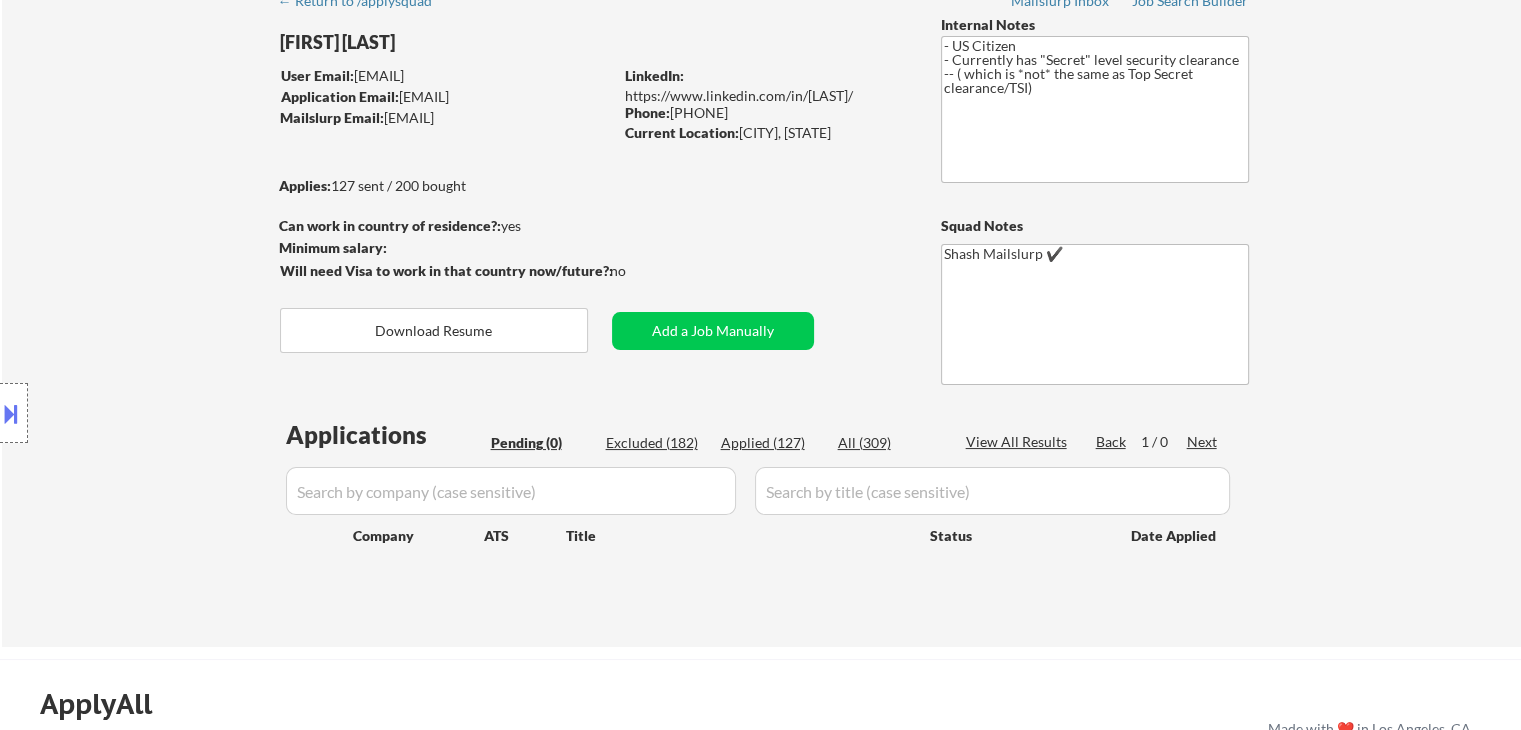 click on "Location Inclusions:" at bounding box center (179, 413) 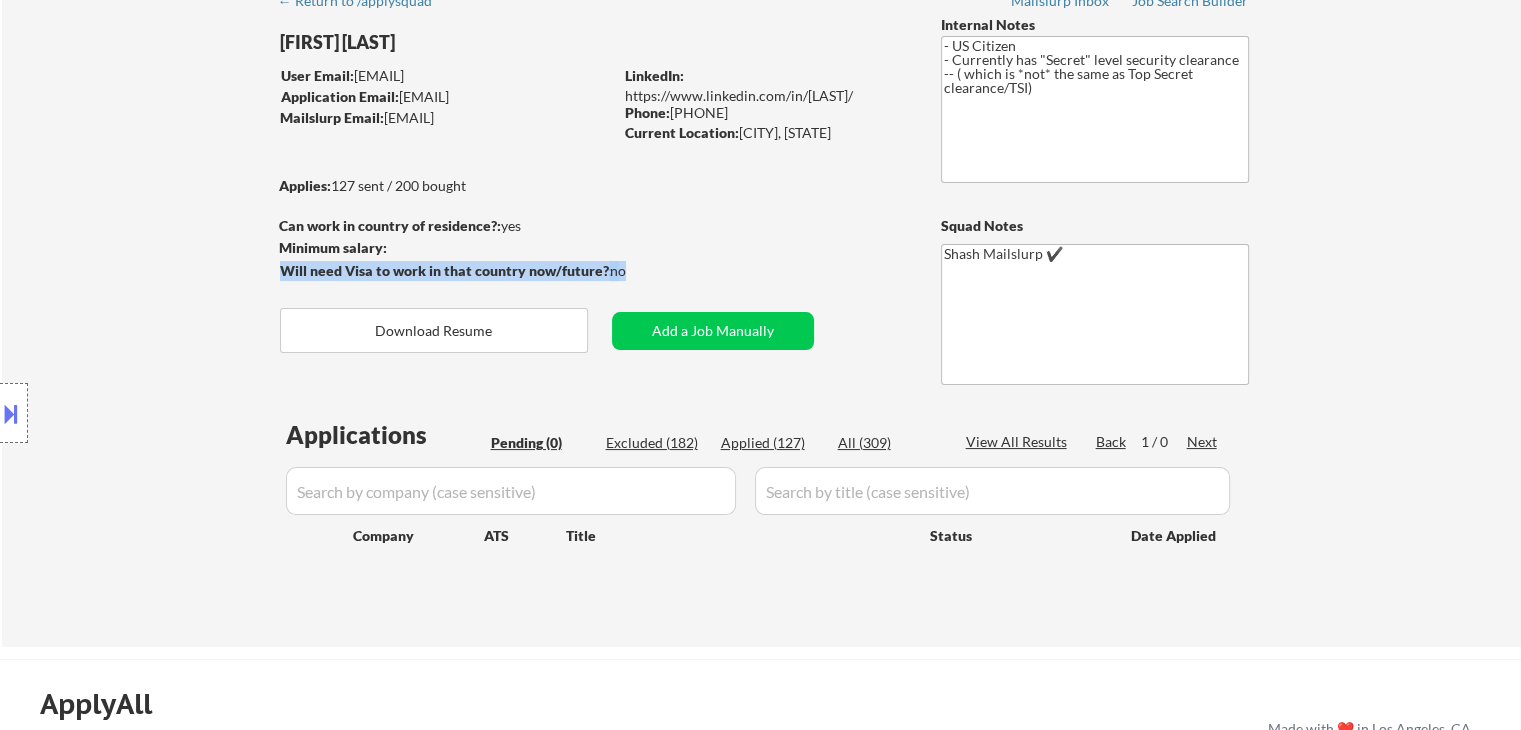 drag, startPoint x: 593, startPoint y: 269, endPoint x: 248, endPoint y: 245, distance: 345.83377 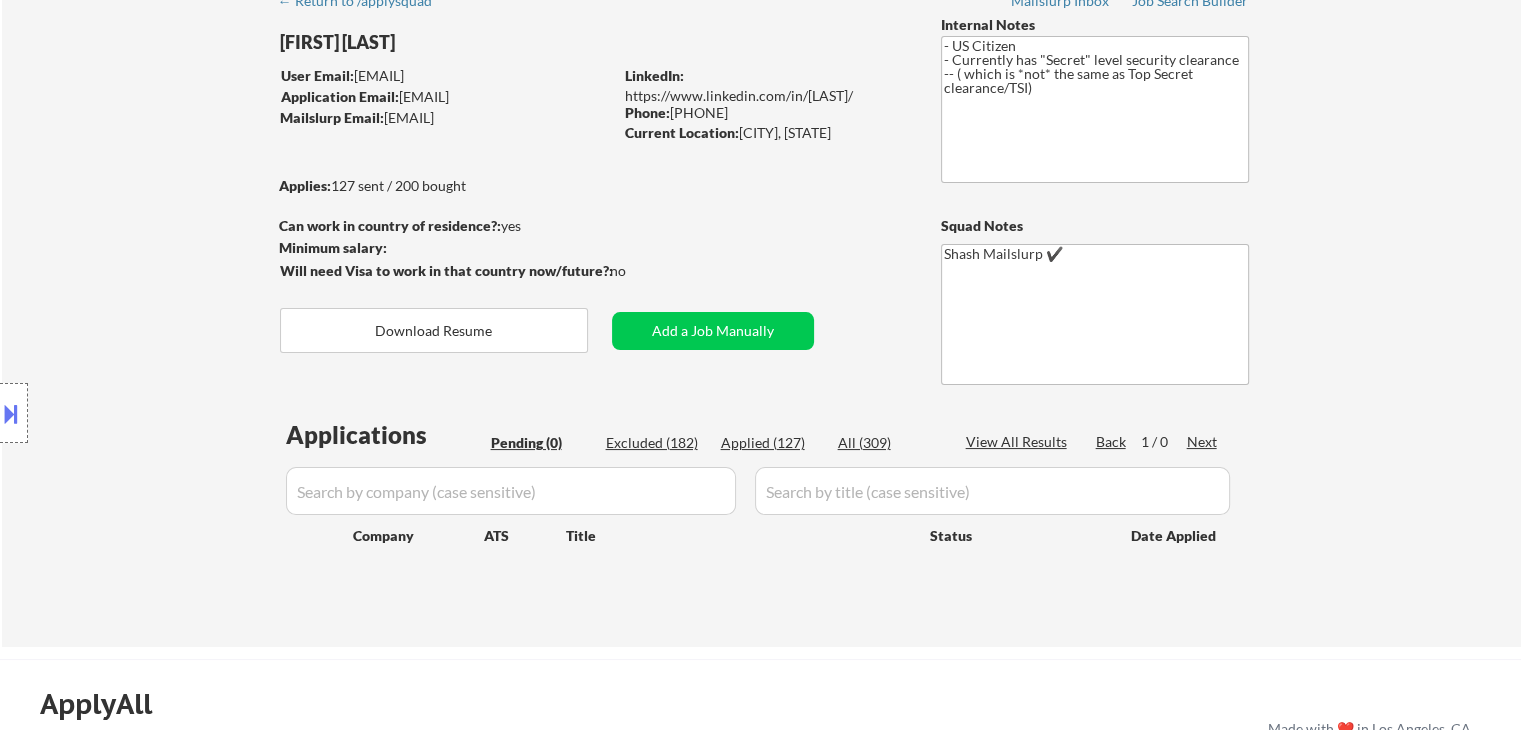 click on "Location Inclusions:" at bounding box center [179, 413] 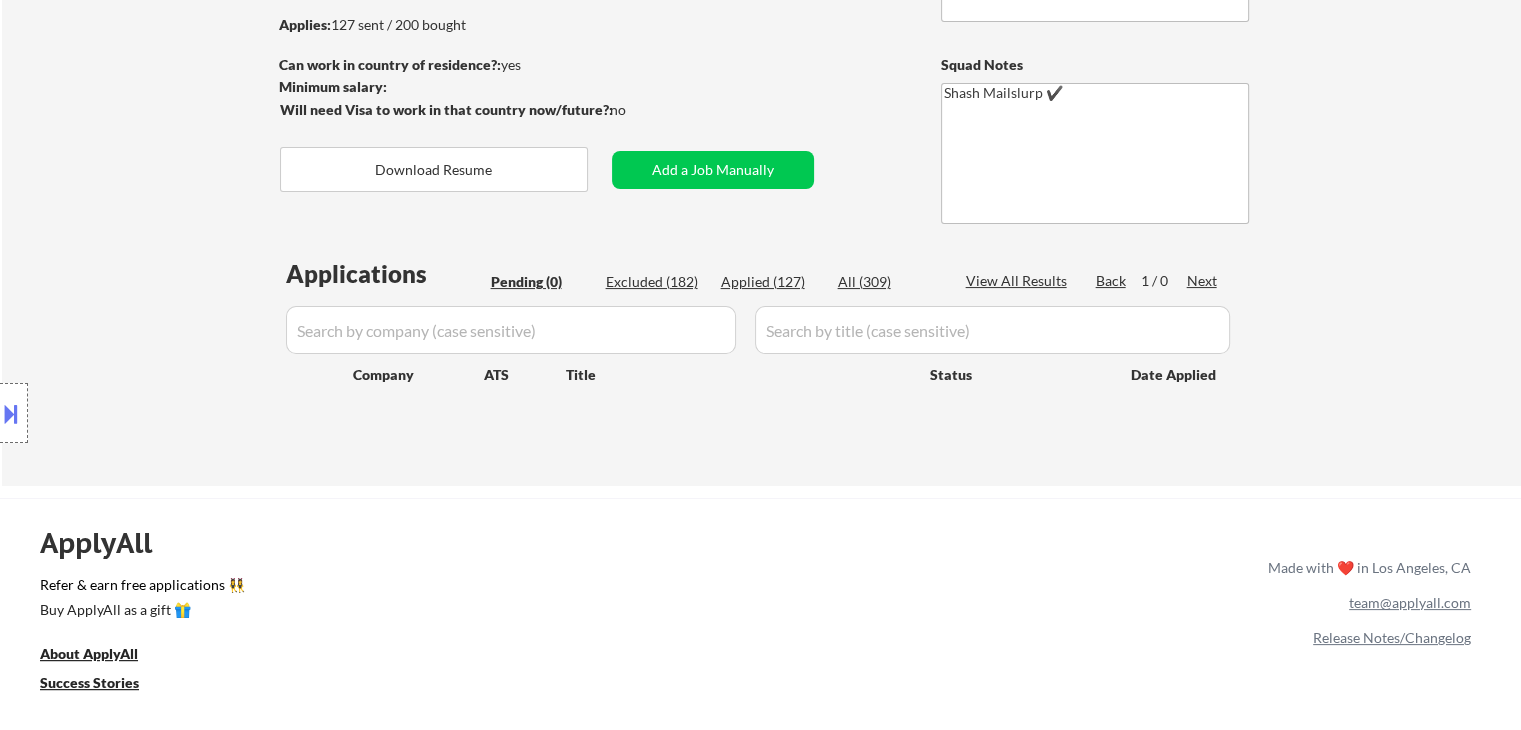 scroll, scrollTop: 200, scrollLeft: 0, axis: vertical 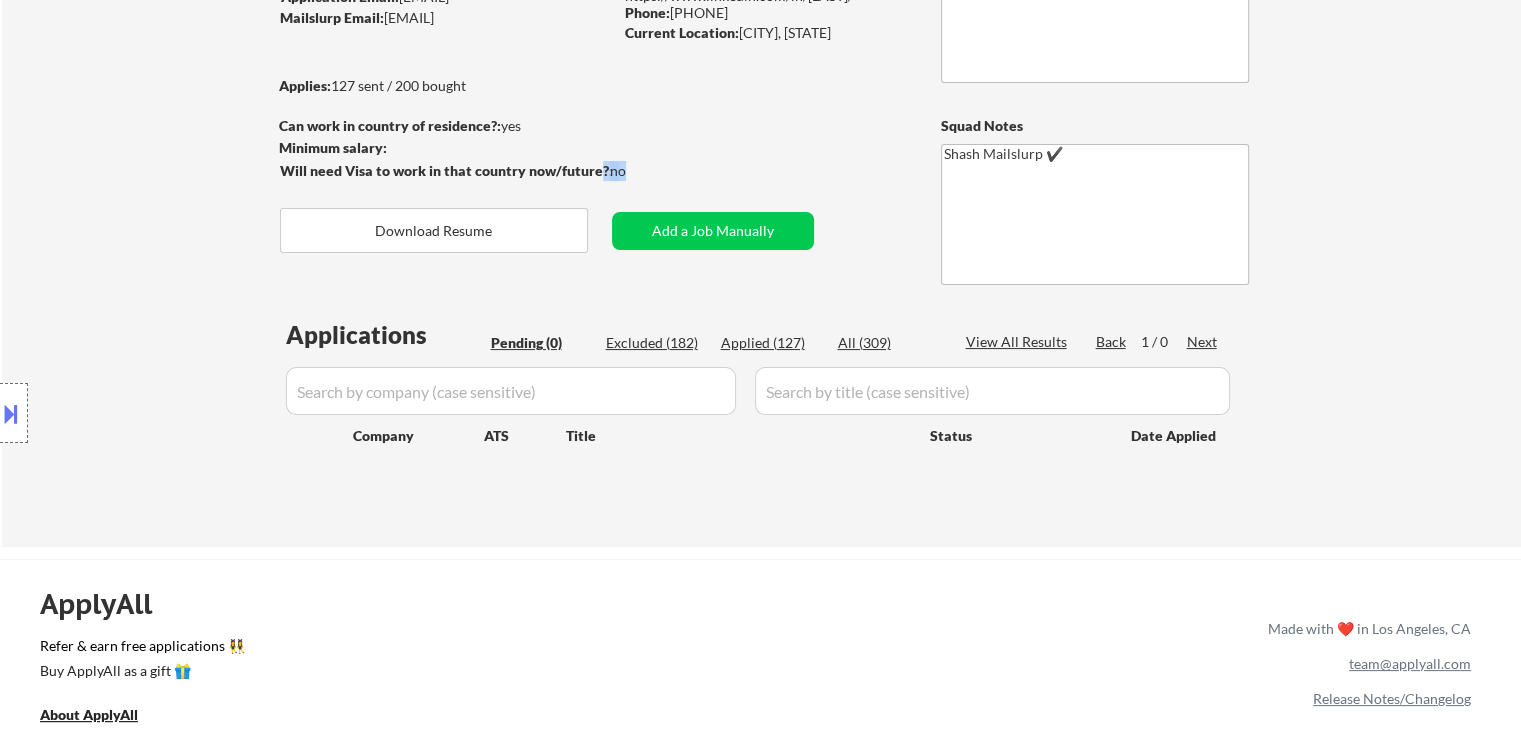 drag, startPoint x: 630, startPoint y: 181, endPoint x: 595, endPoint y: 176, distance: 35.35534 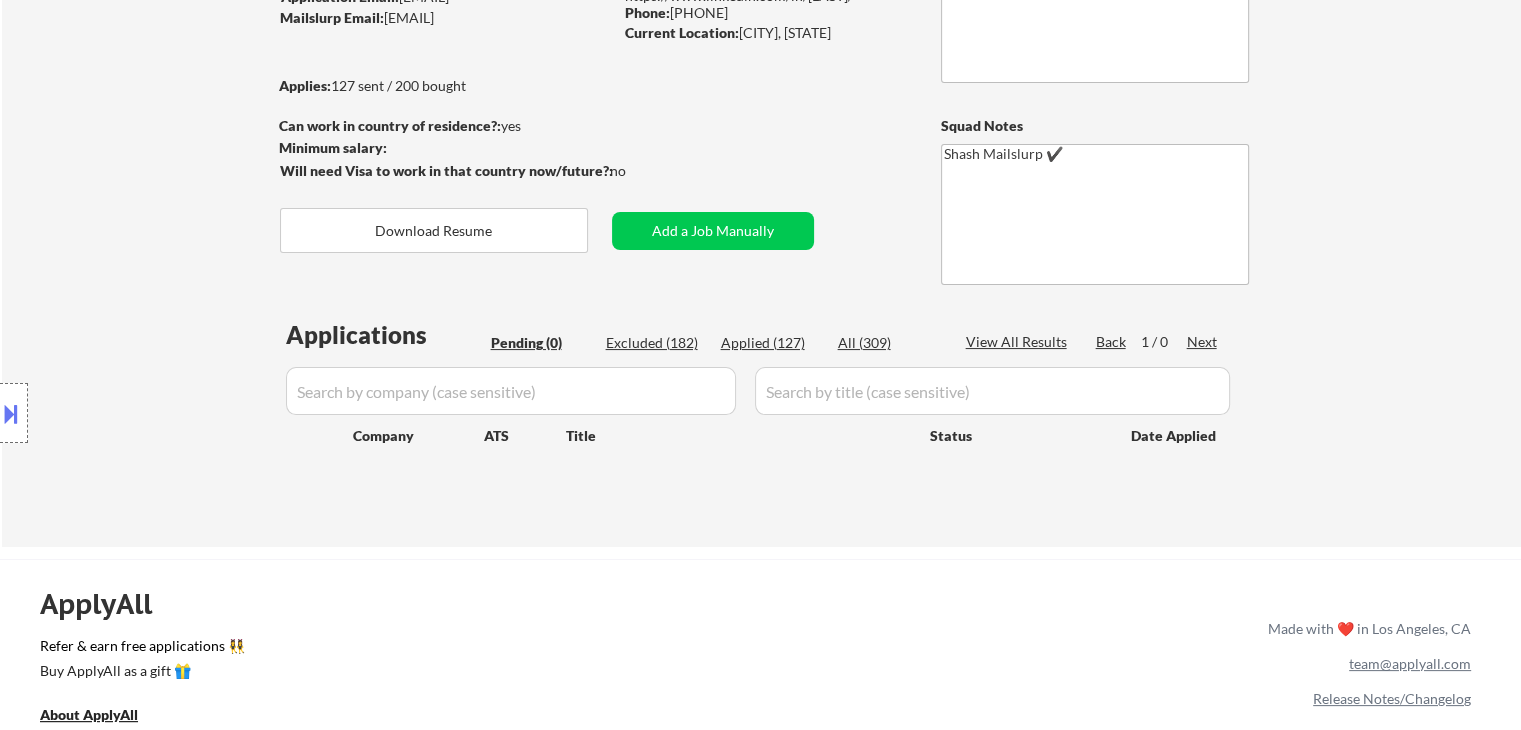 click on "← Return to /applysquad Mailslurp Inbox Job Search Builder [FIRST] [LAST] User Email:  [EMAIL] Application Email:  [EMAIL] Mailslurp Email:  [EMAIL] LinkedIn:   https://www.linkedin.com/in/[LAST]/
Phone:  [PHONE] Current Location:  [CITY], [STATE] Applies:  127 sent / 200 bought Internal Notes - US Citizen
- Currently has "Secret" level security clearance -- ( which is *not* the same as Top Secret clearance/TSI) Can work in country of residence?:  yes Squad Notes Minimum salary:   Will need Visa to work in that country now/future?:   no Download Resume Add a Job Manually [LAST] Mailslurp ✔️ Applications Pending (0) Excluded (182) Applied (127) All (309) View All Results Back 1 / 0
Next Company ATS Title Status Date Applied" at bounding box center [762, 205] 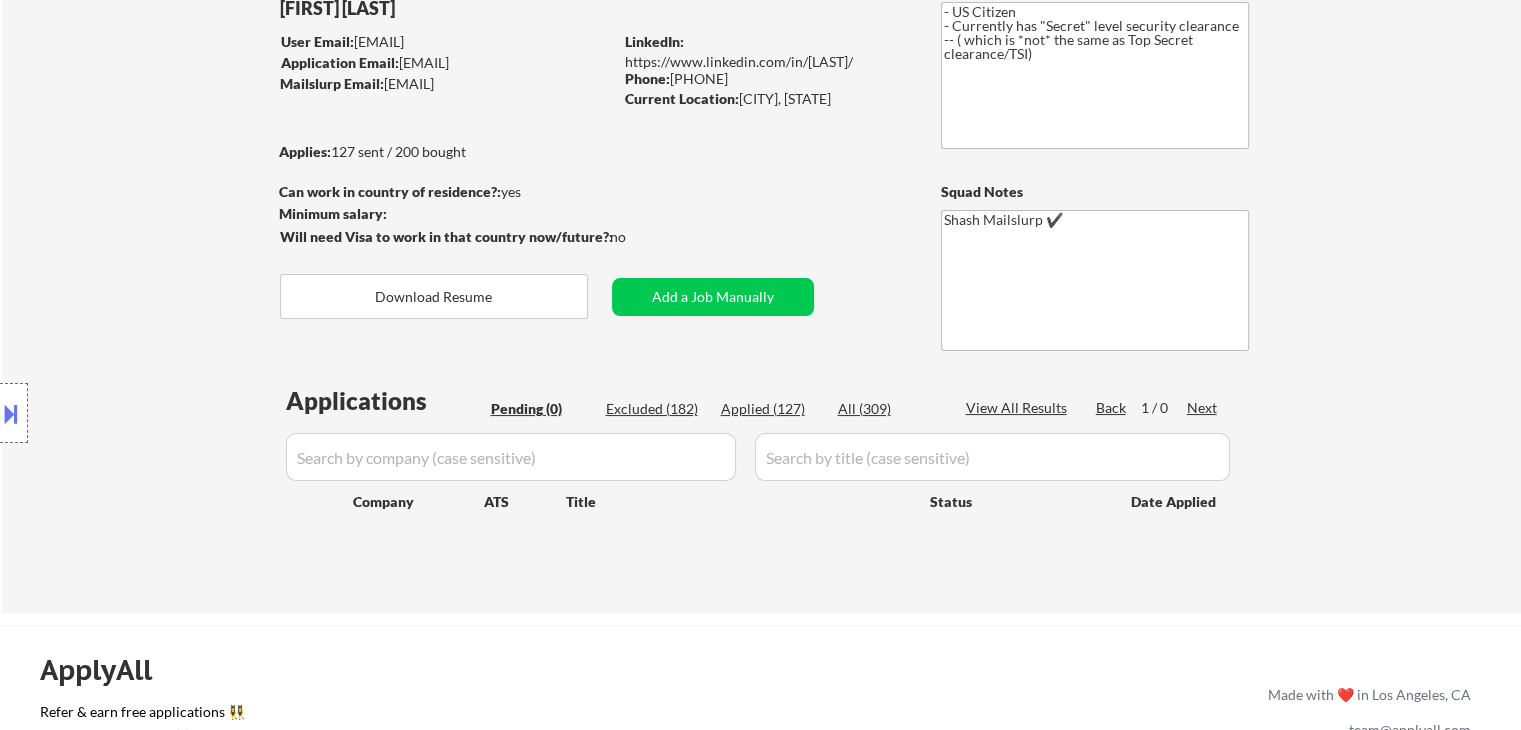 scroll, scrollTop: 100, scrollLeft: 0, axis: vertical 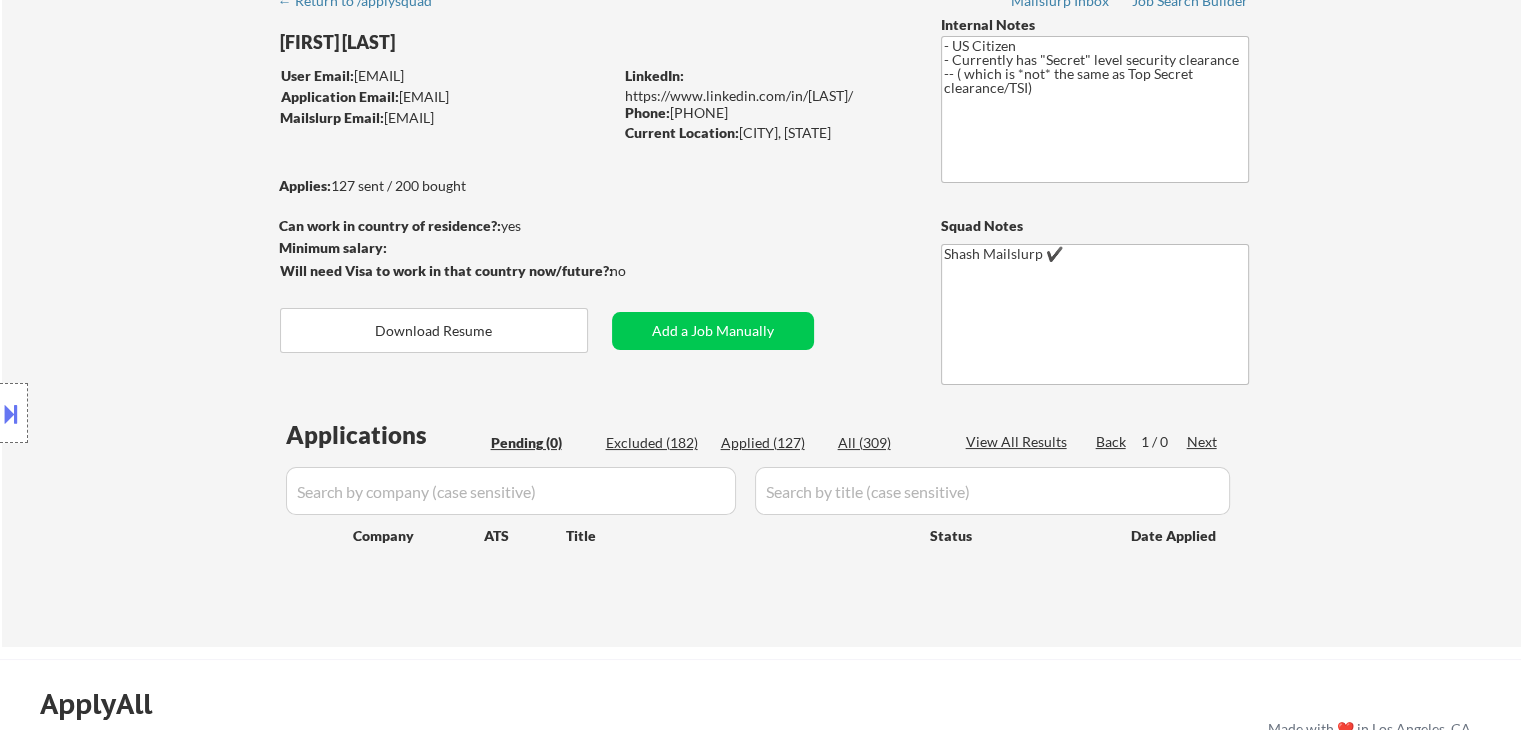 drag, startPoint x: 24, startPoint y: 129, endPoint x: 870, endPoint y: 10, distance: 854.32837 